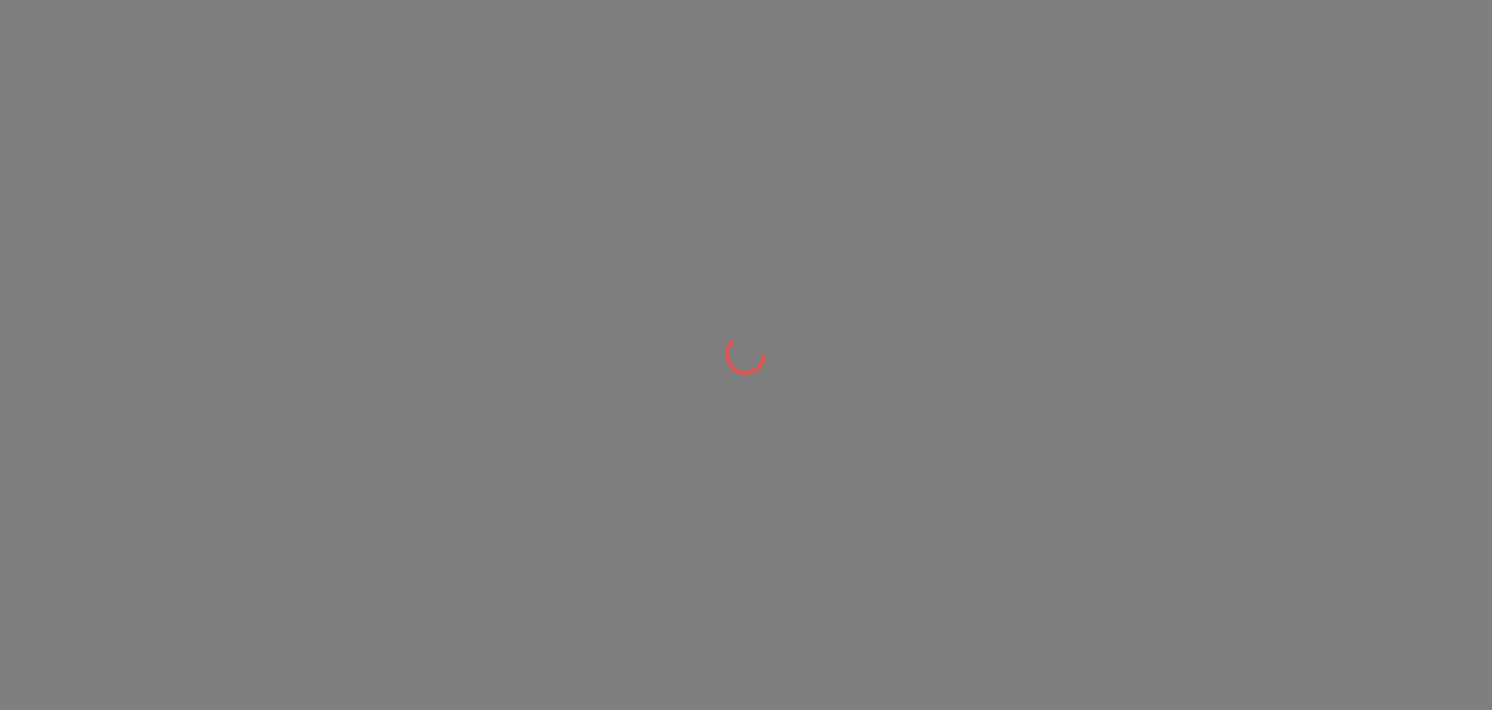 scroll, scrollTop: 0, scrollLeft: 0, axis: both 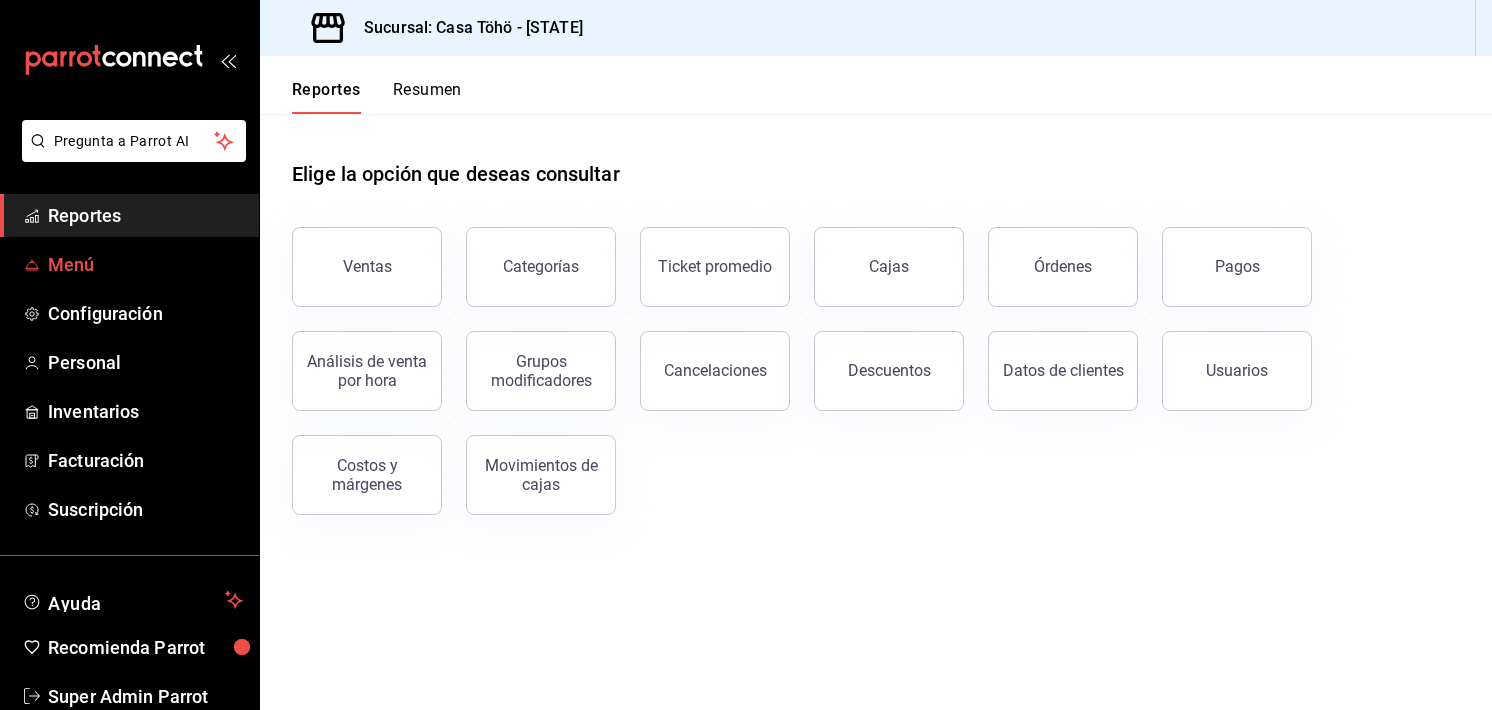 click on "Menú" at bounding box center (145, 264) 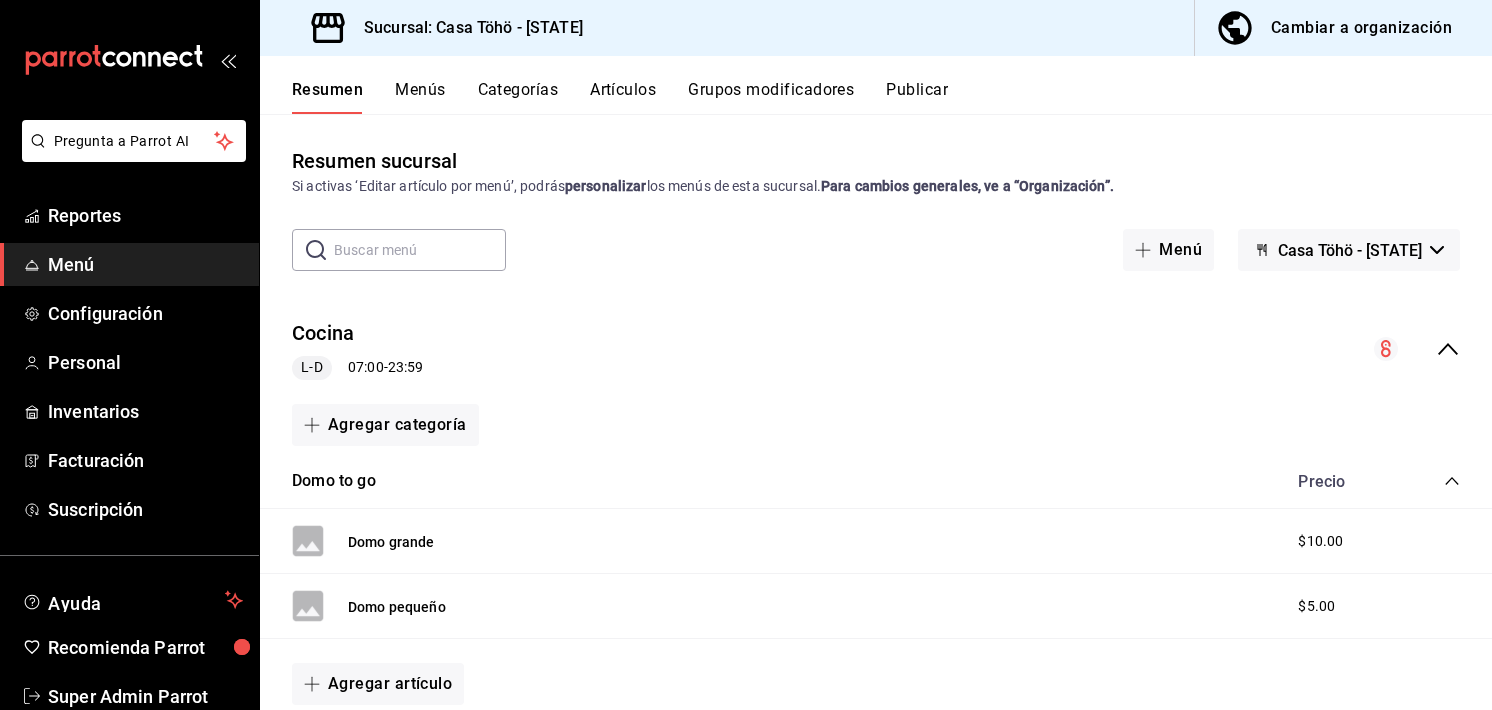 click on "Artículos" at bounding box center (623, 97) 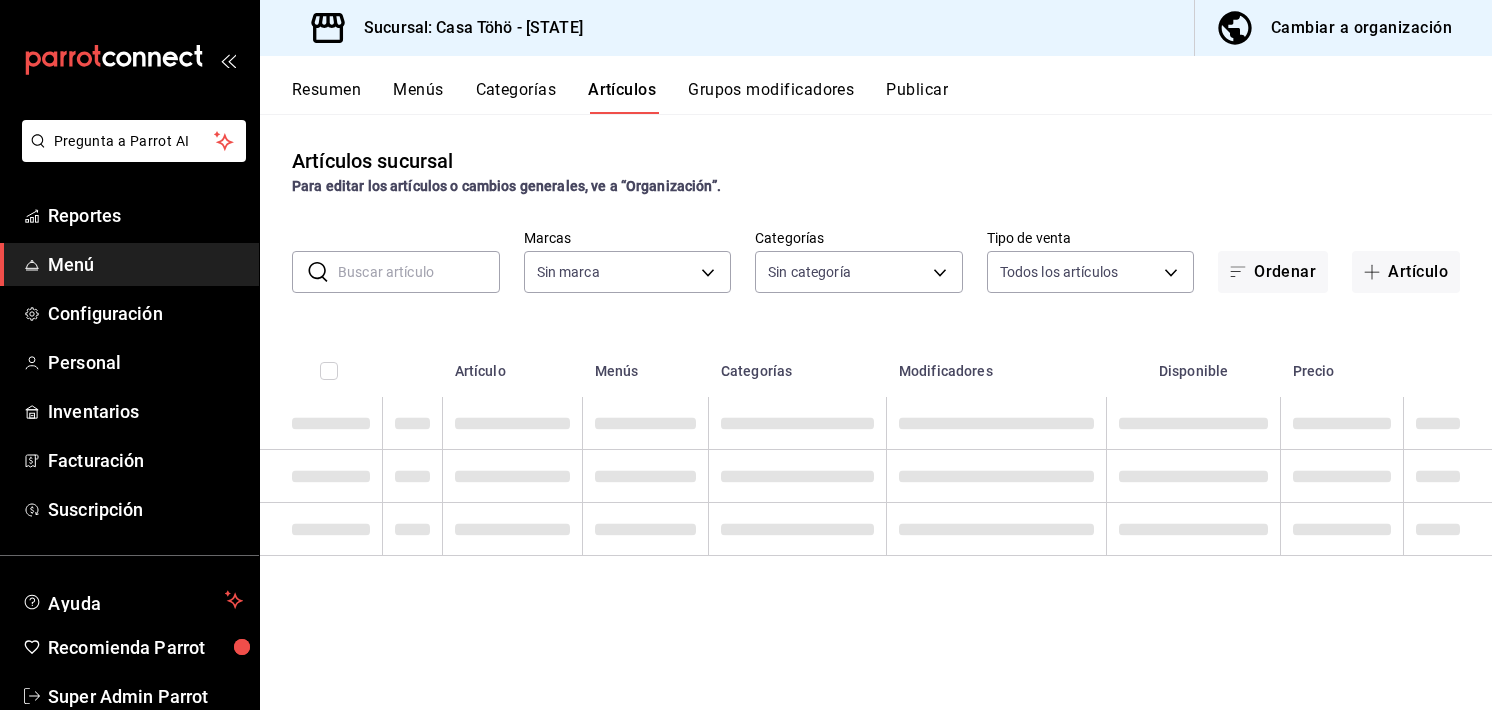 type on "[UUID_LIST]" 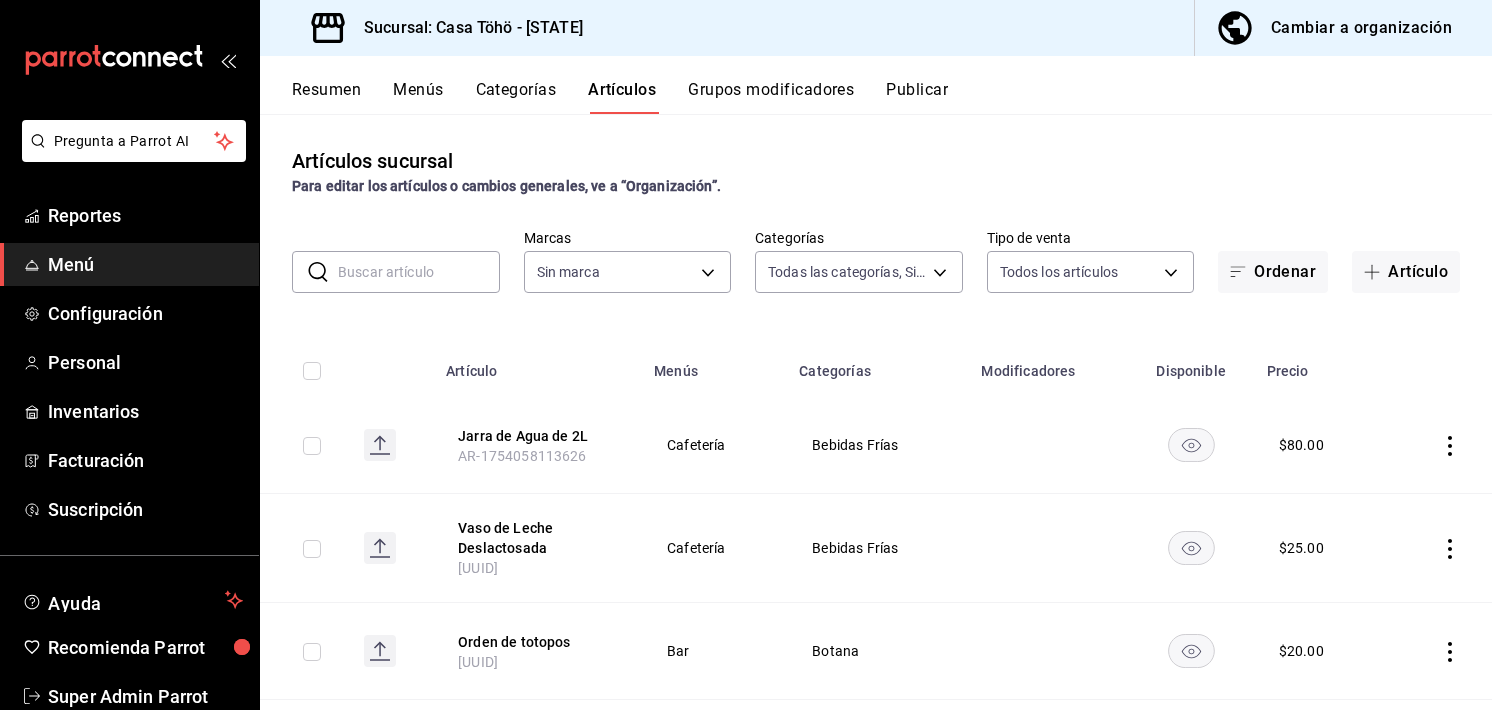 type on "[UUID]" 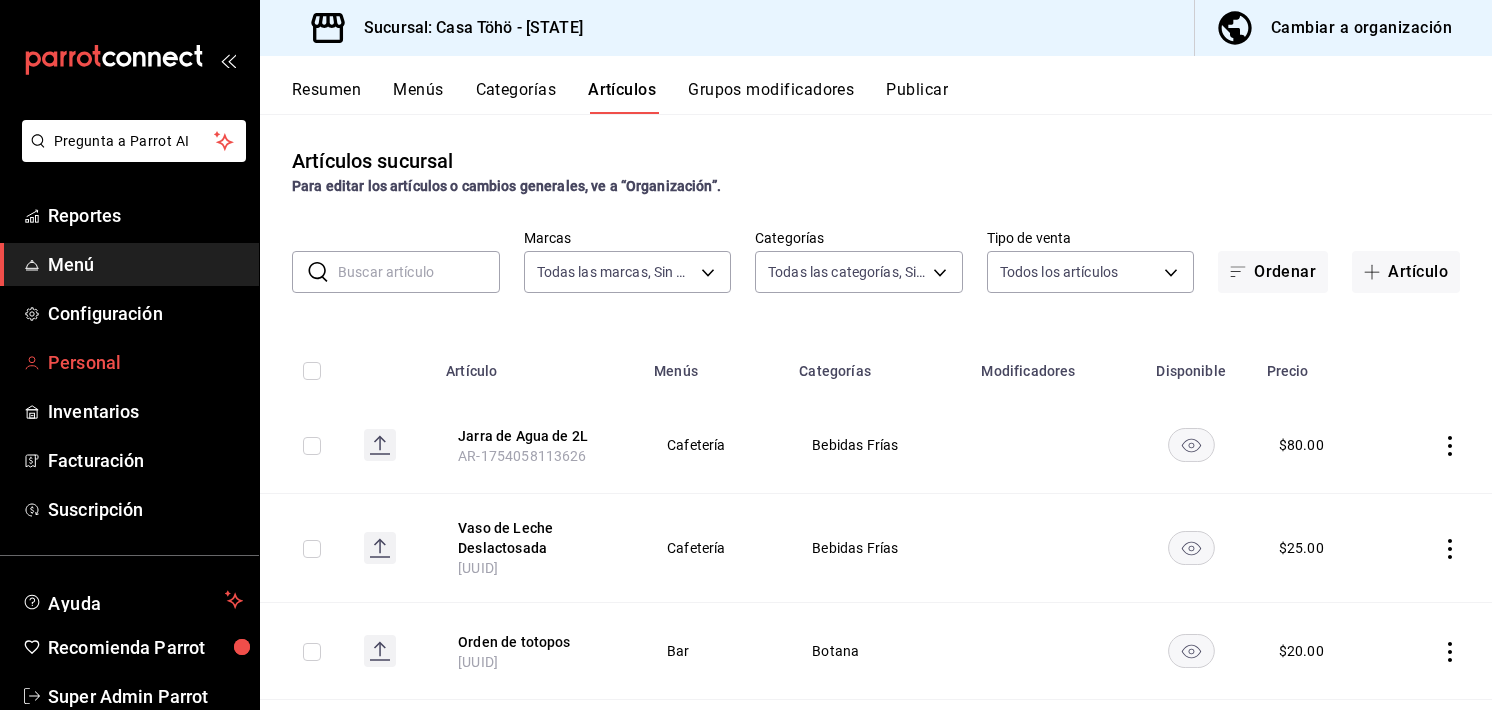 click on "Personal" at bounding box center [145, 362] 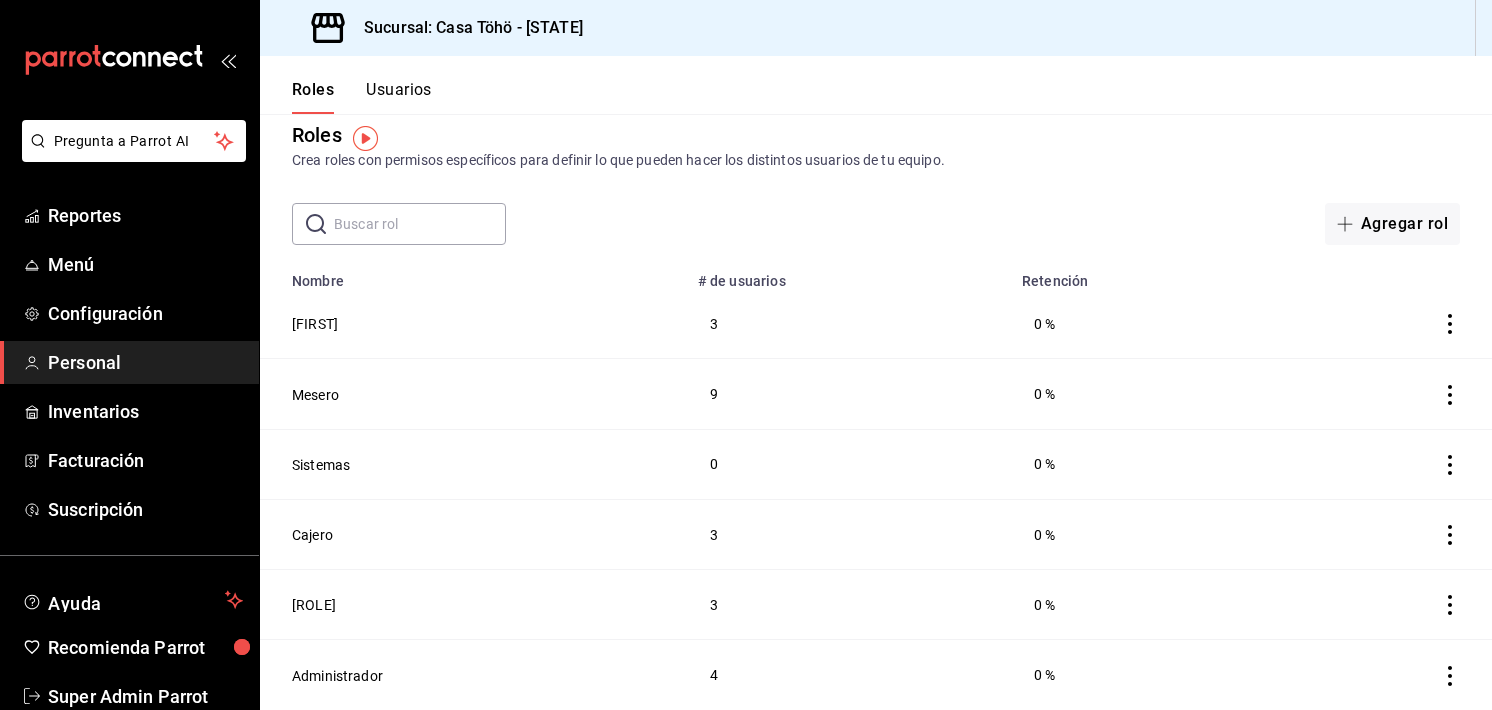 scroll, scrollTop: 0, scrollLeft: 0, axis: both 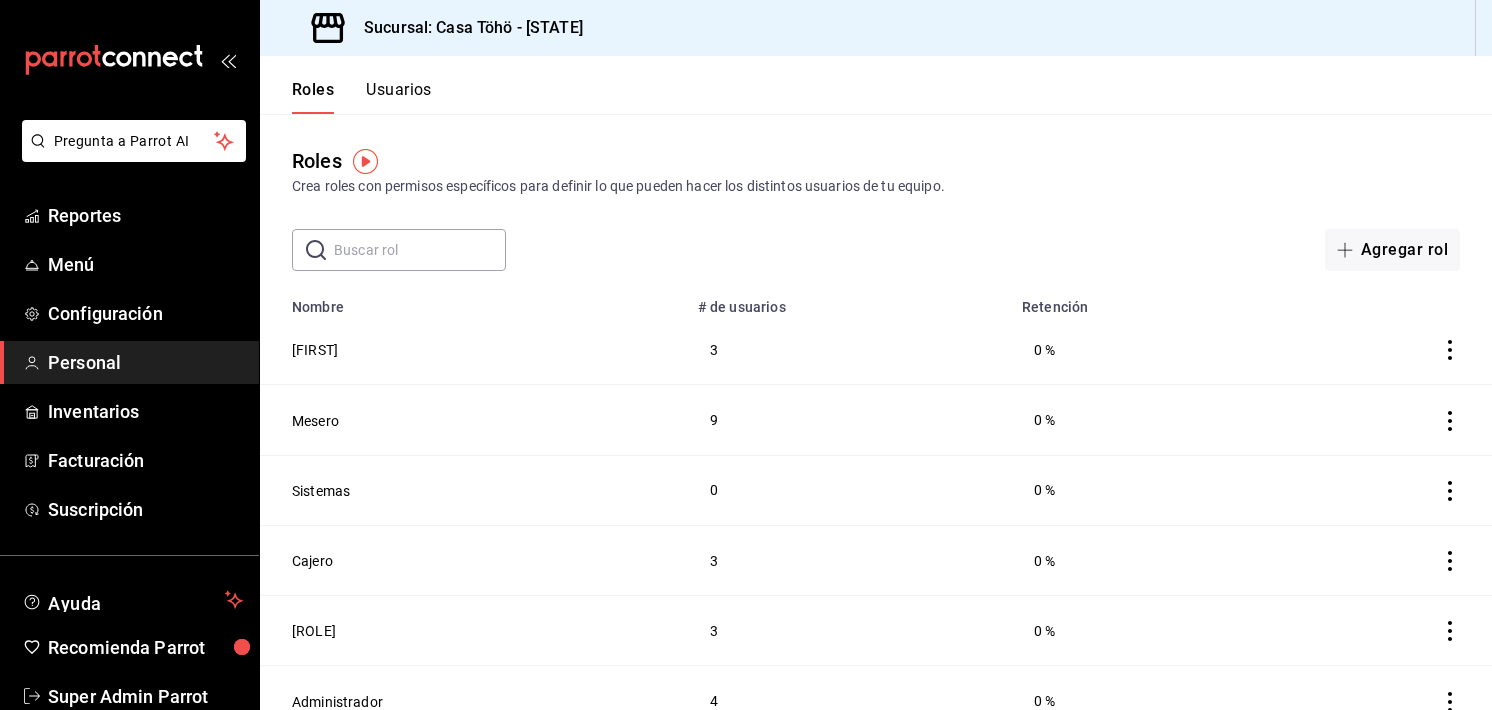 drag, startPoint x: 416, startPoint y: 75, endPoint x: 408, endPoint y: 84, distance: 12.0415945 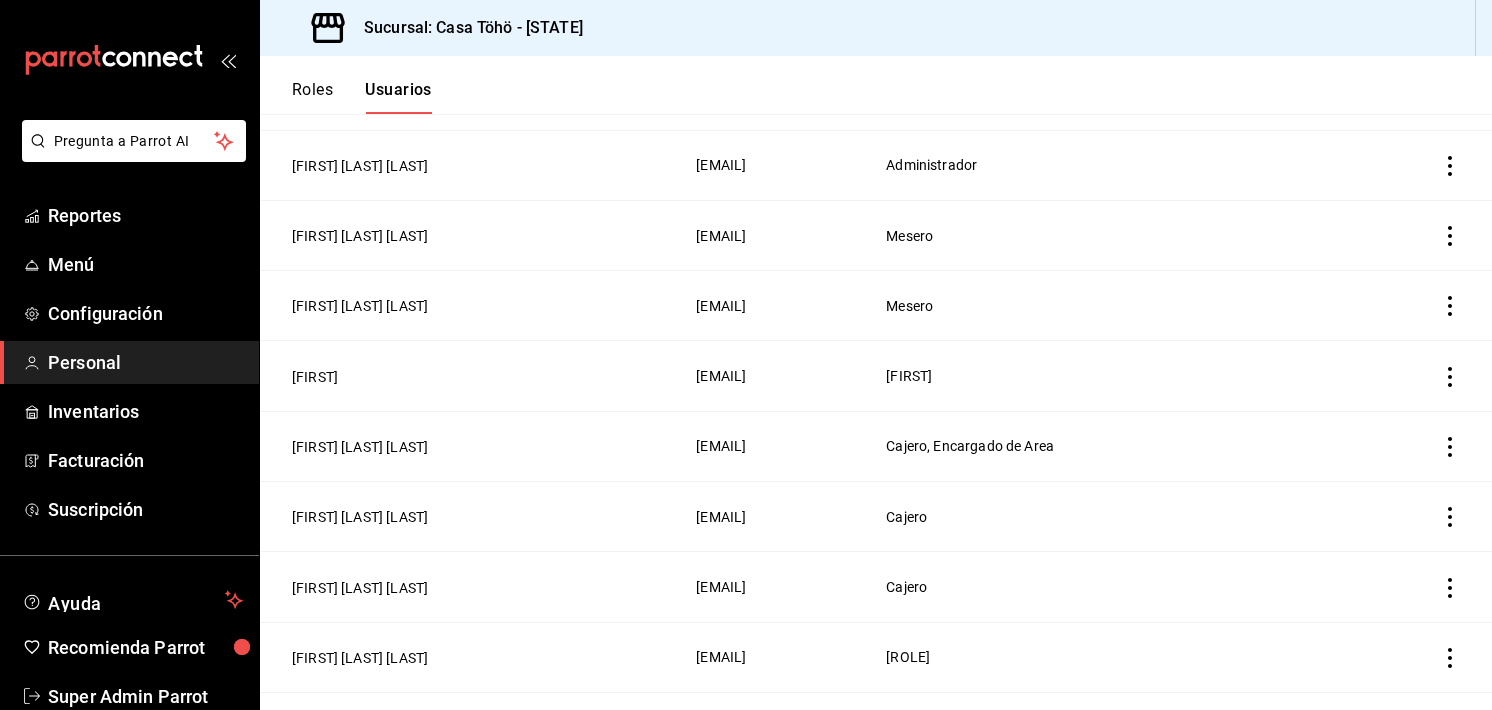 scroll, scrollTop: 1152, scrollLeft: 0, axis: vertical 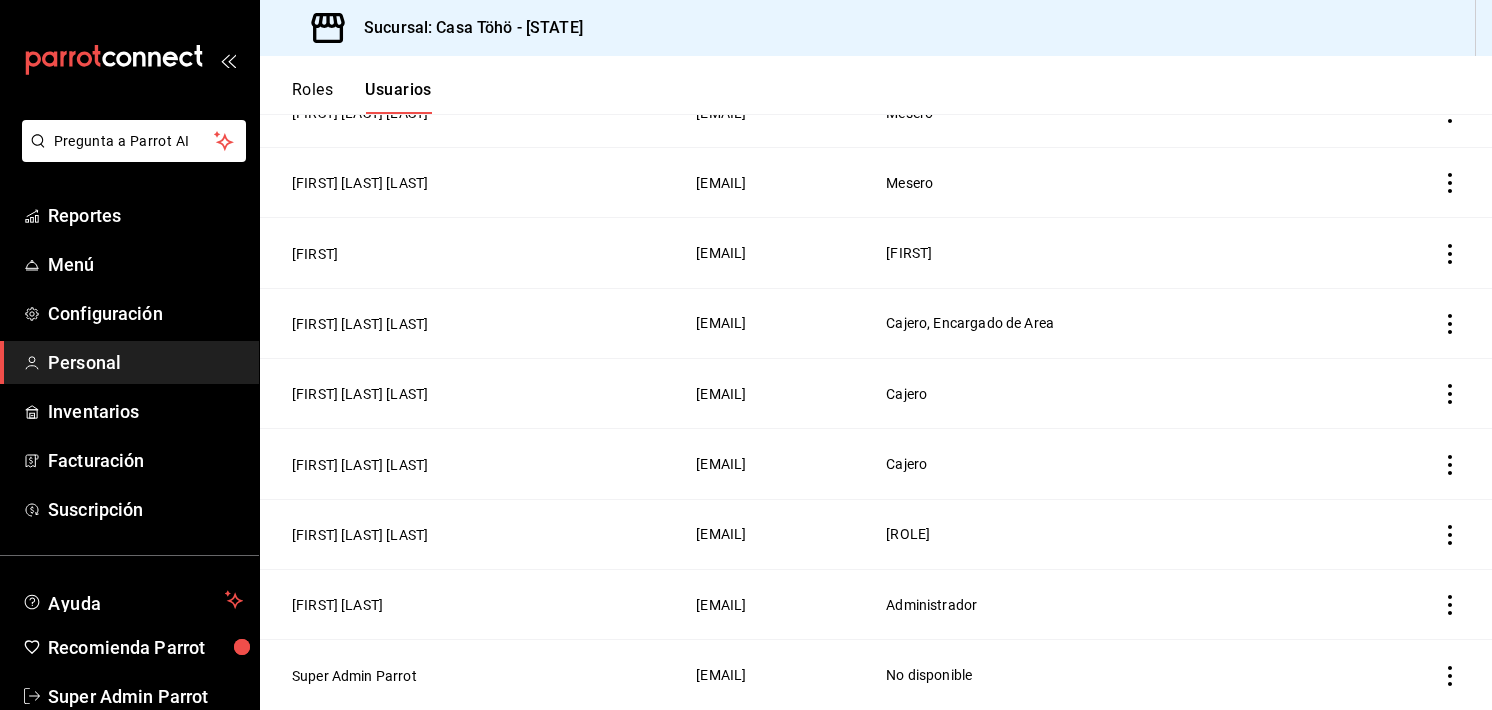 click on "Mesero" at bounding box center (1099, 112) 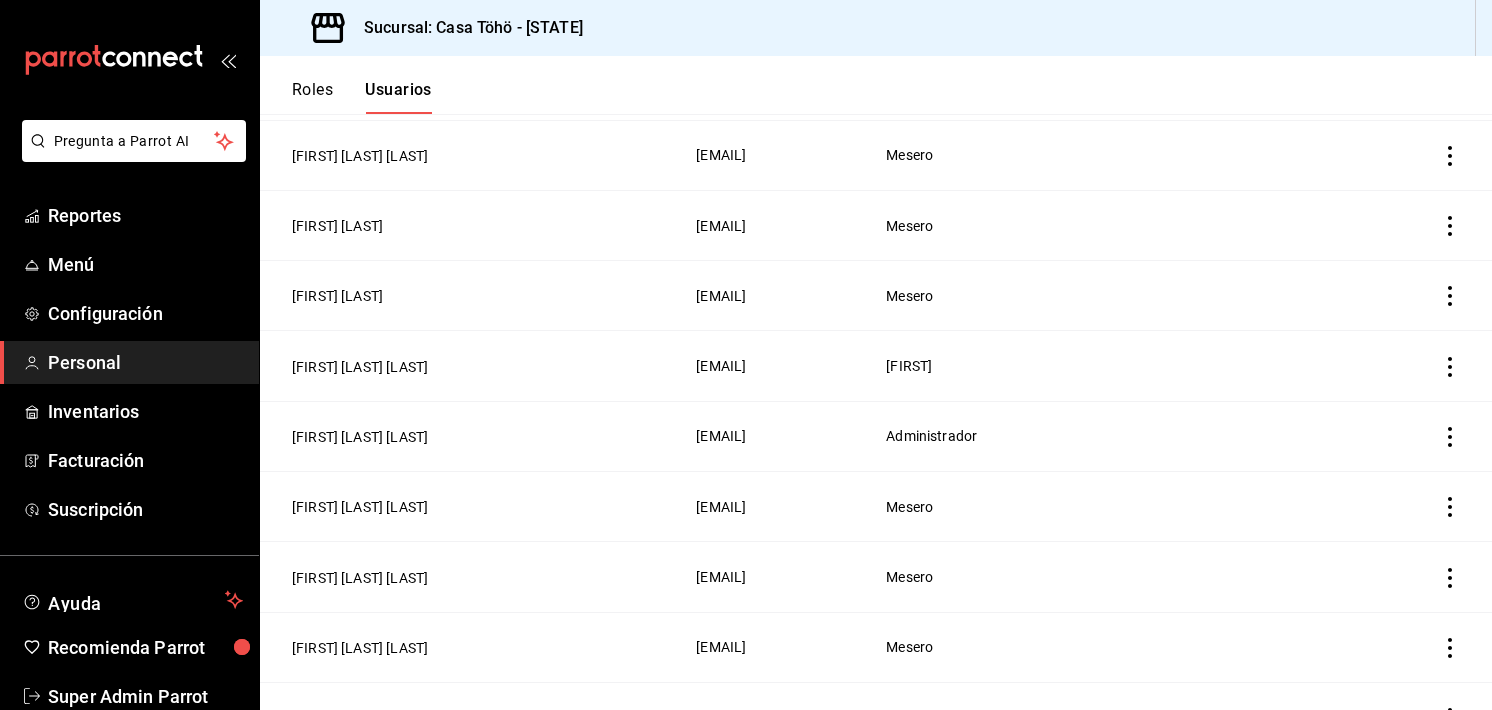 scroll, scrollTop: 100, scrollLeft: 0, axis: vertical 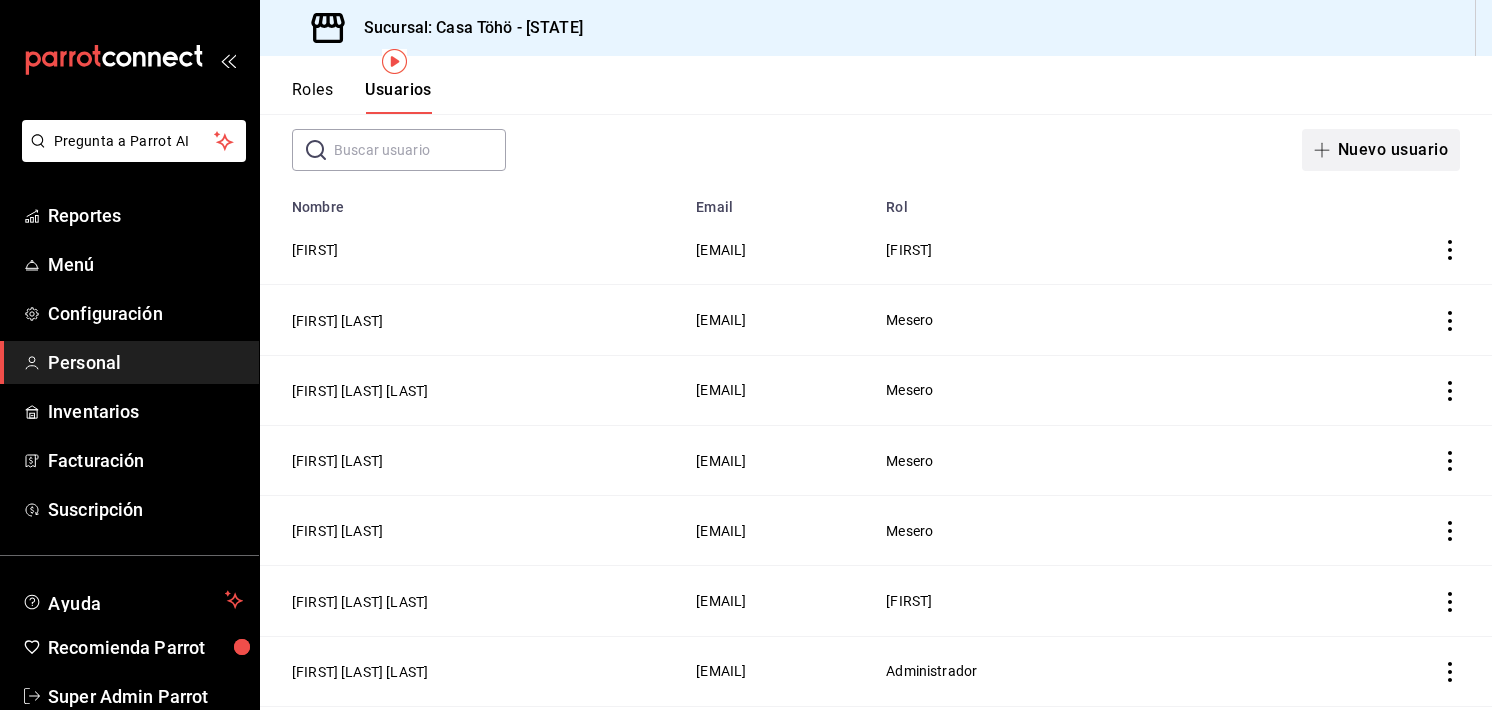click on "Nuevo usuario" at bounding box center [1381, 150] 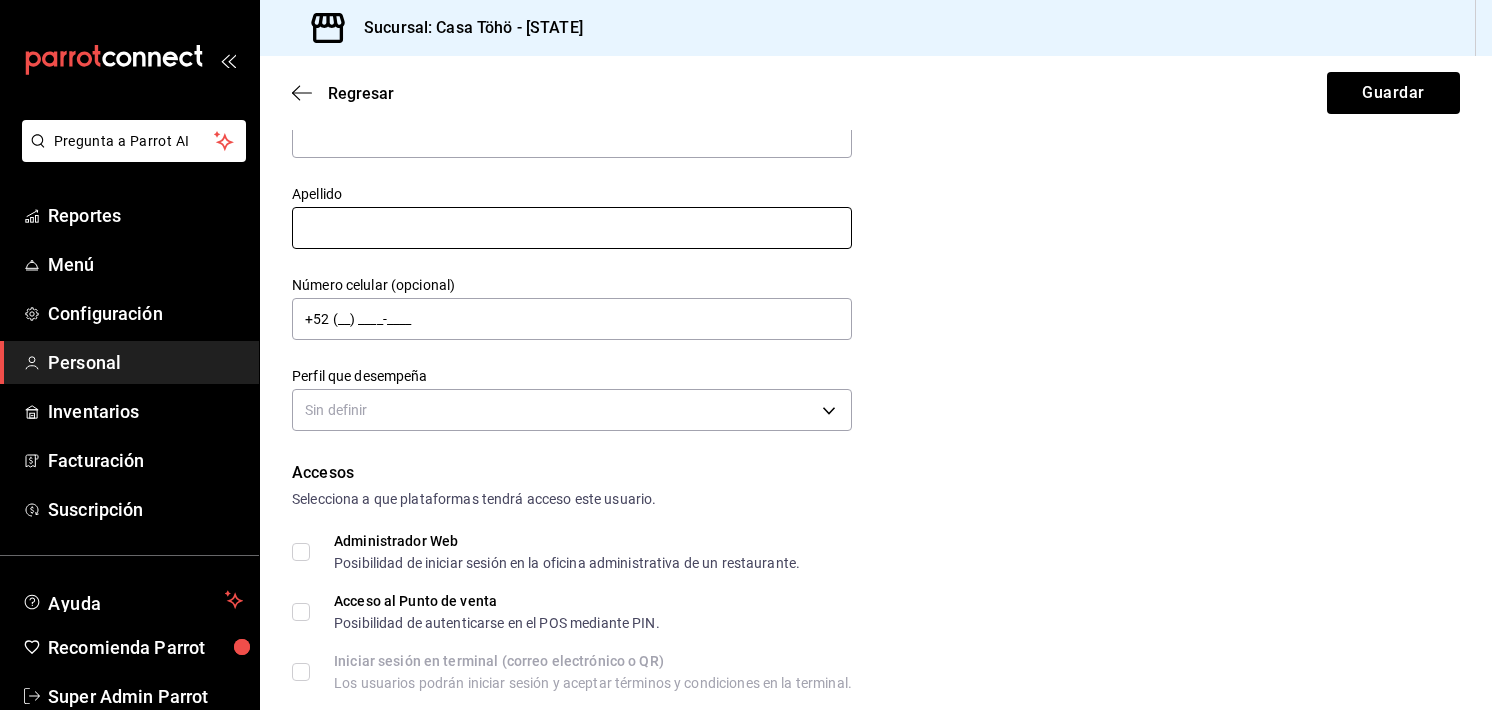 scroll, scrollTop: 0, scrollLeft: 0, axis: both 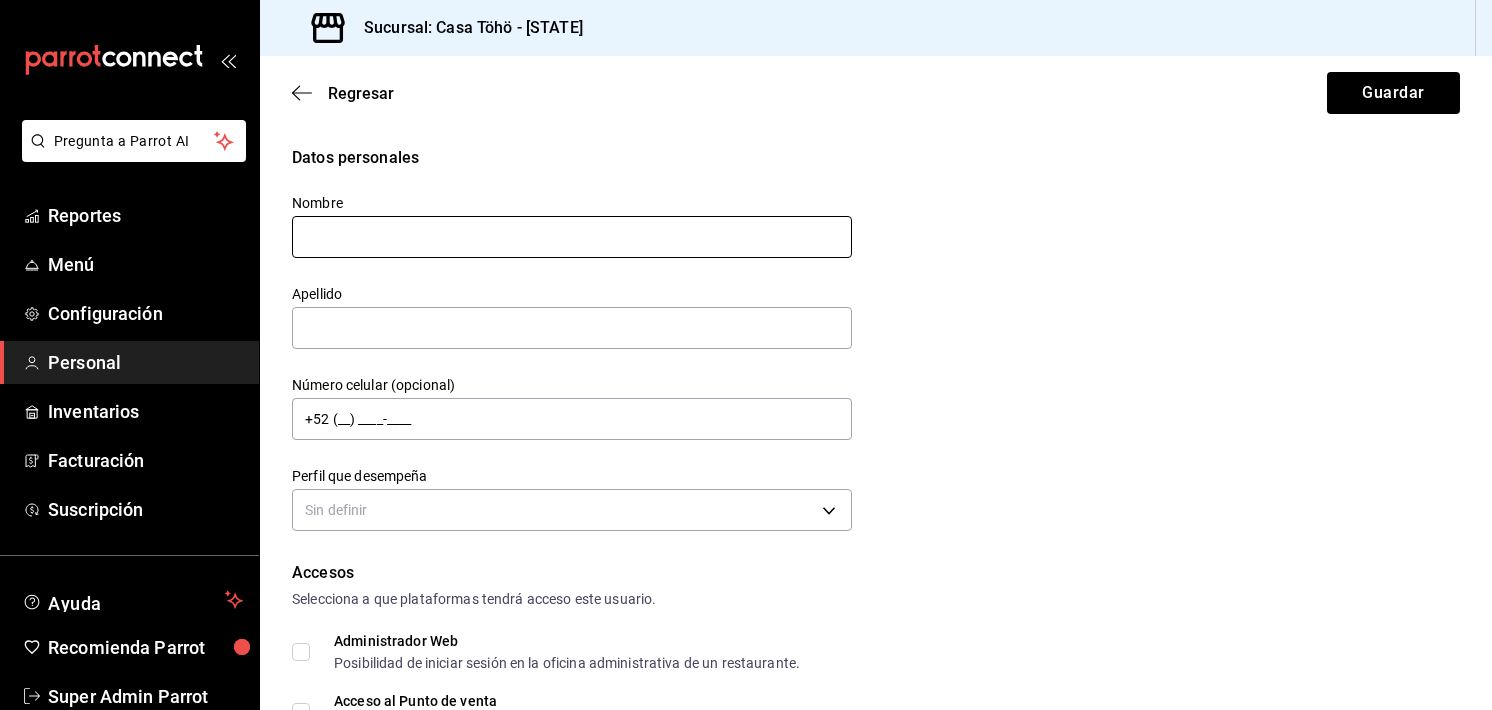click at bounding box center [572, 237] 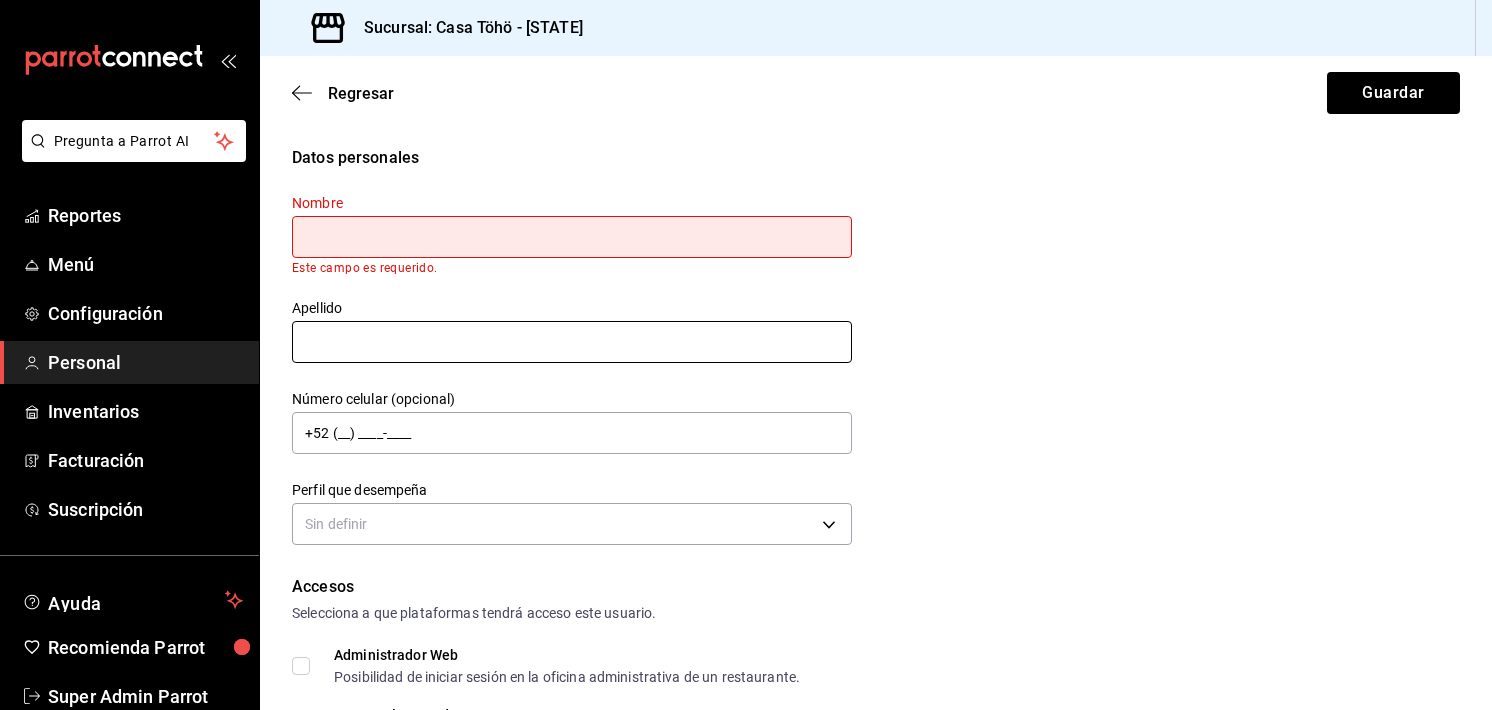 drag, startPoint x: 326, startPoint y: 310, endPoint x: 328, endPoint y: 461, distance: 151.01324 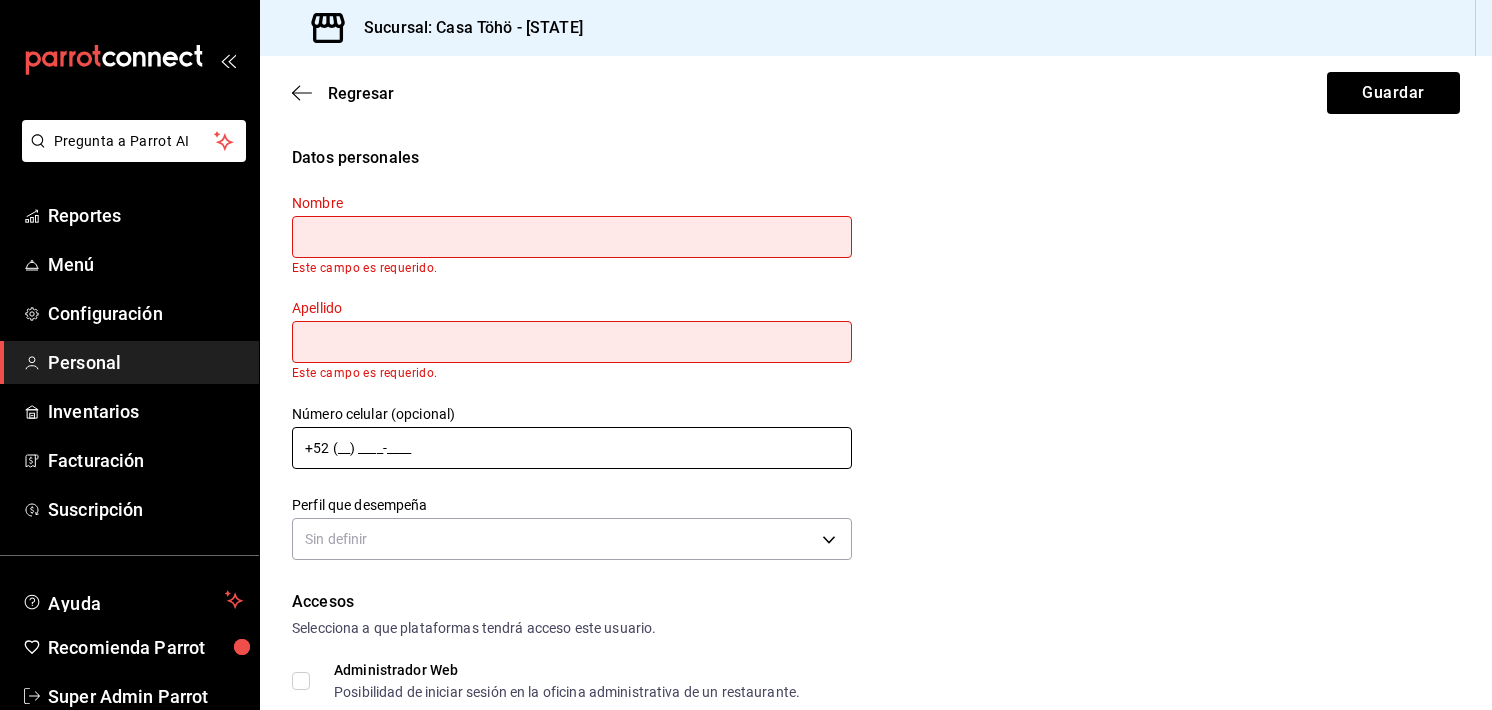 click on "Nombre [FIRST] Apellido [LAST] Número celular (opcional) +[COUNTRY] ([AREA]) ____-____ Perfil que desempeña Sin definir" at bounding box center [560, 368] 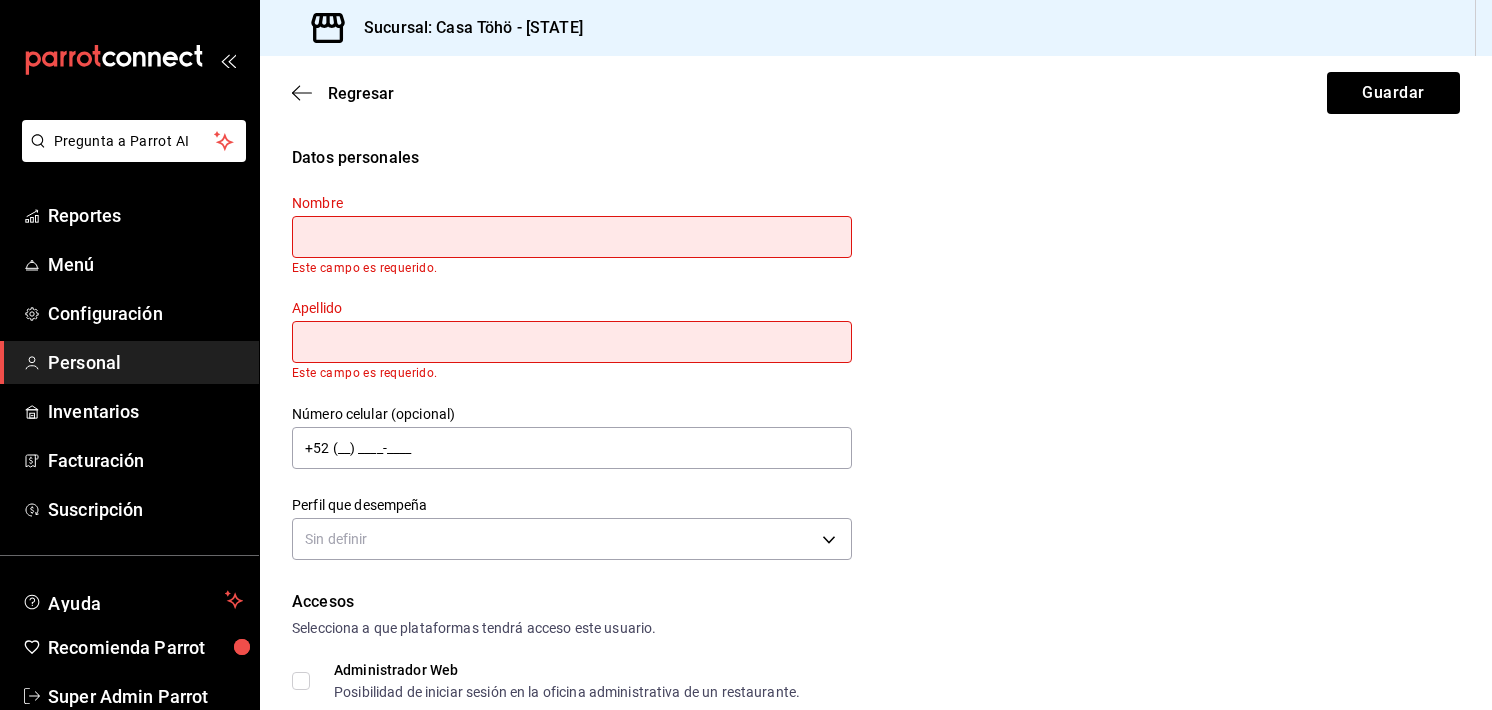 click at bounding box center (572, 237) 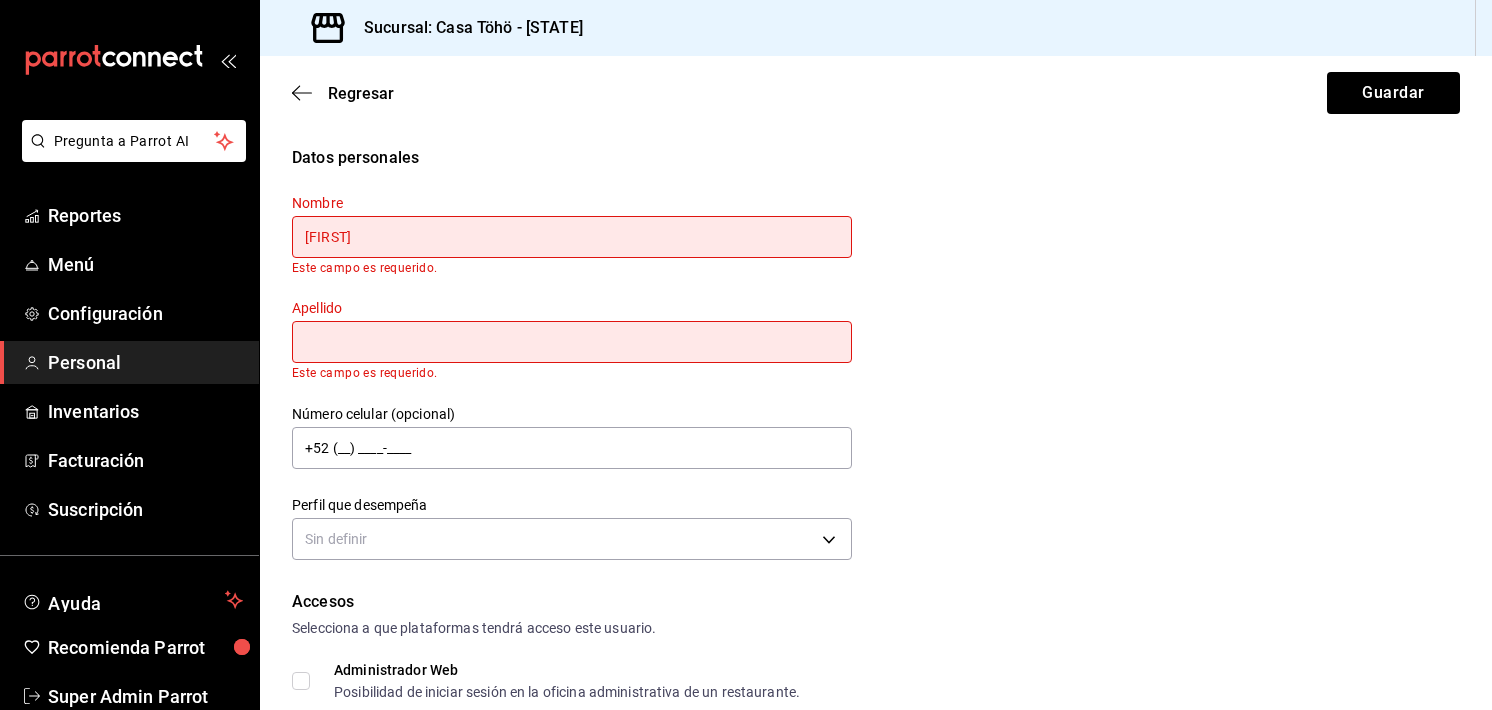 type on "[FIRST]" 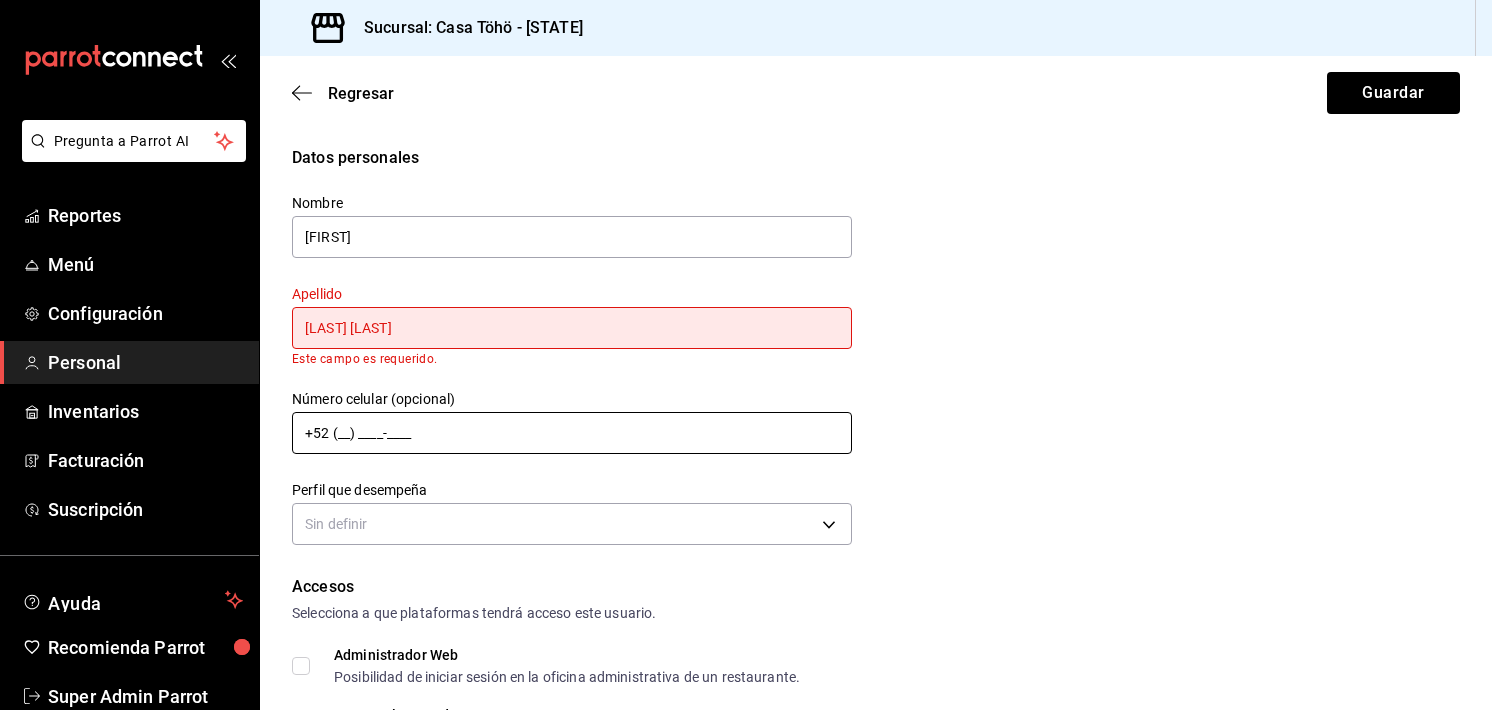 type on "[LAST] [LAST]" 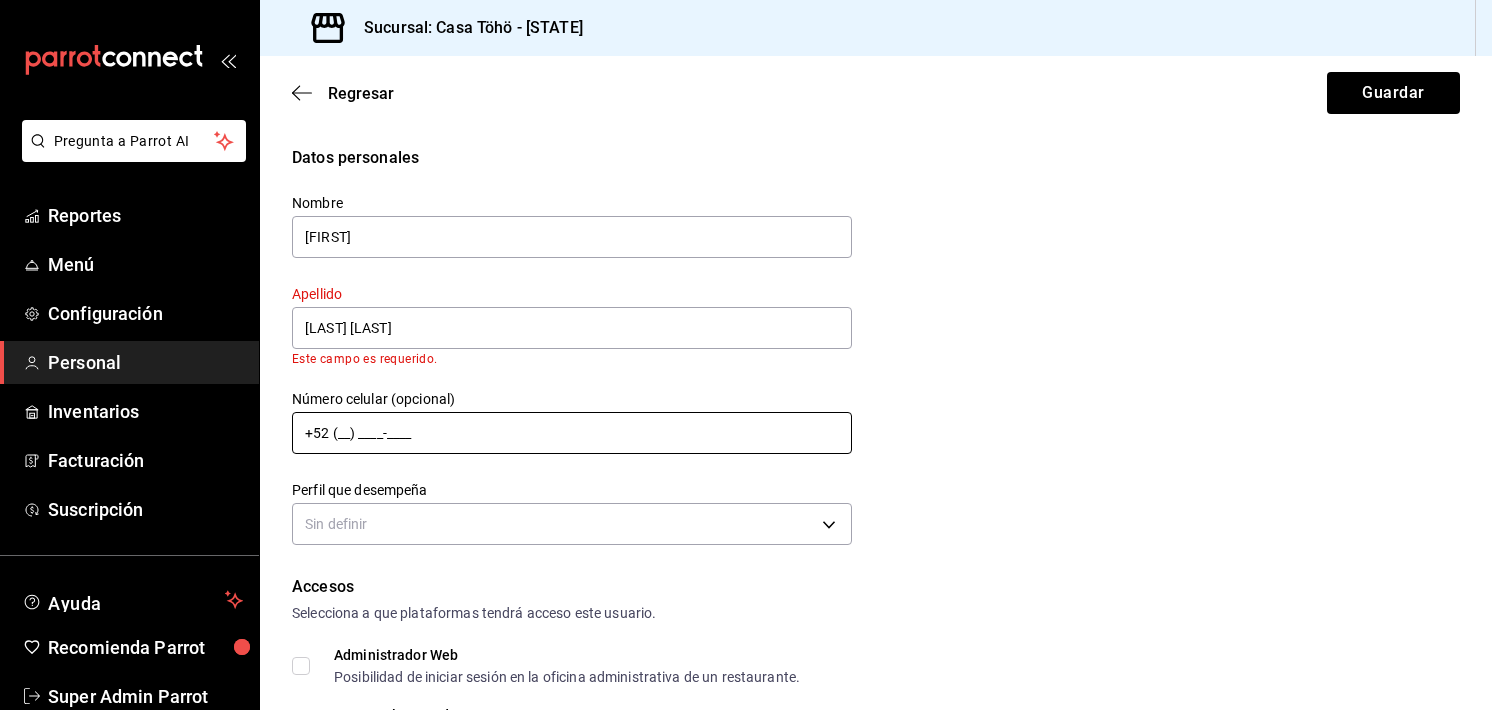 click on "+52 (__) ____-____" at bounding box center (572, 433) 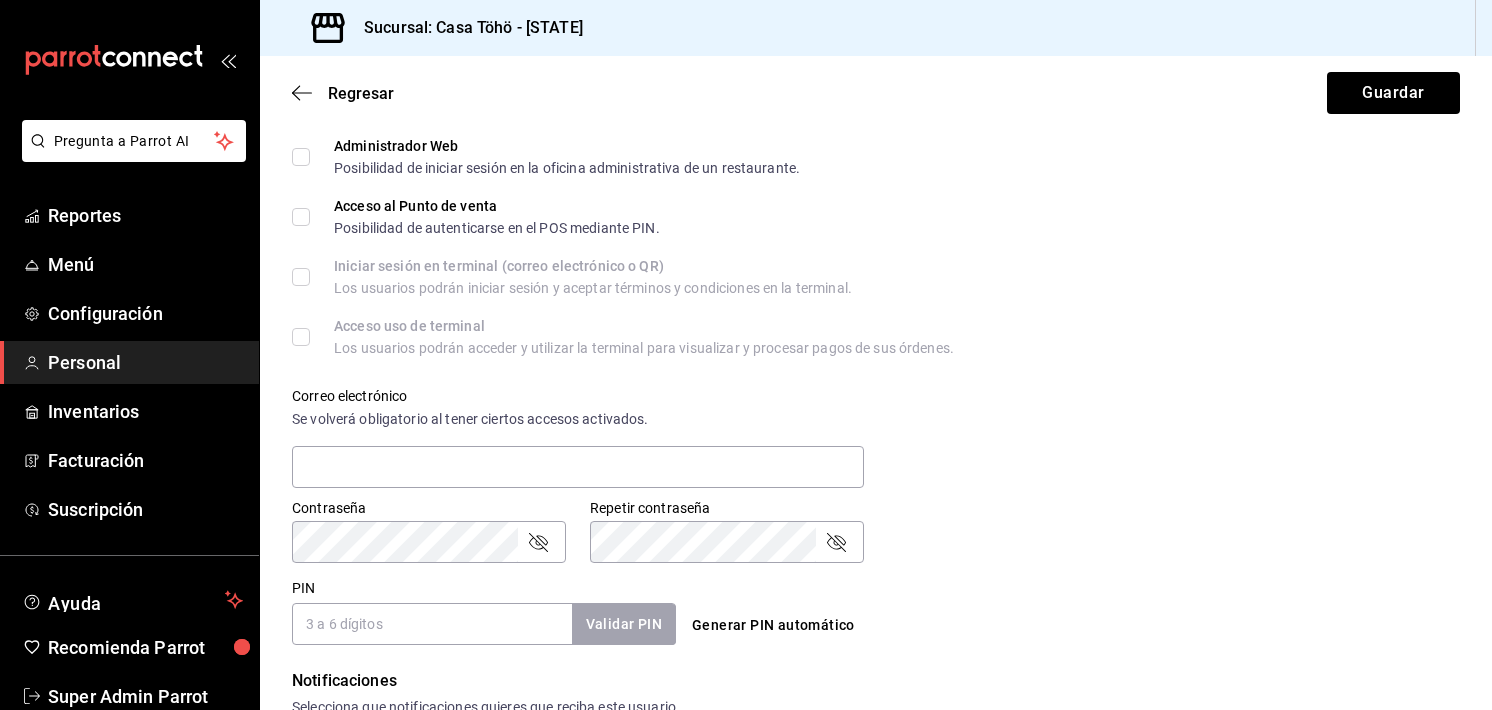 scroll, scrollTop: 691, scrollLeft: 0, axis: vertical 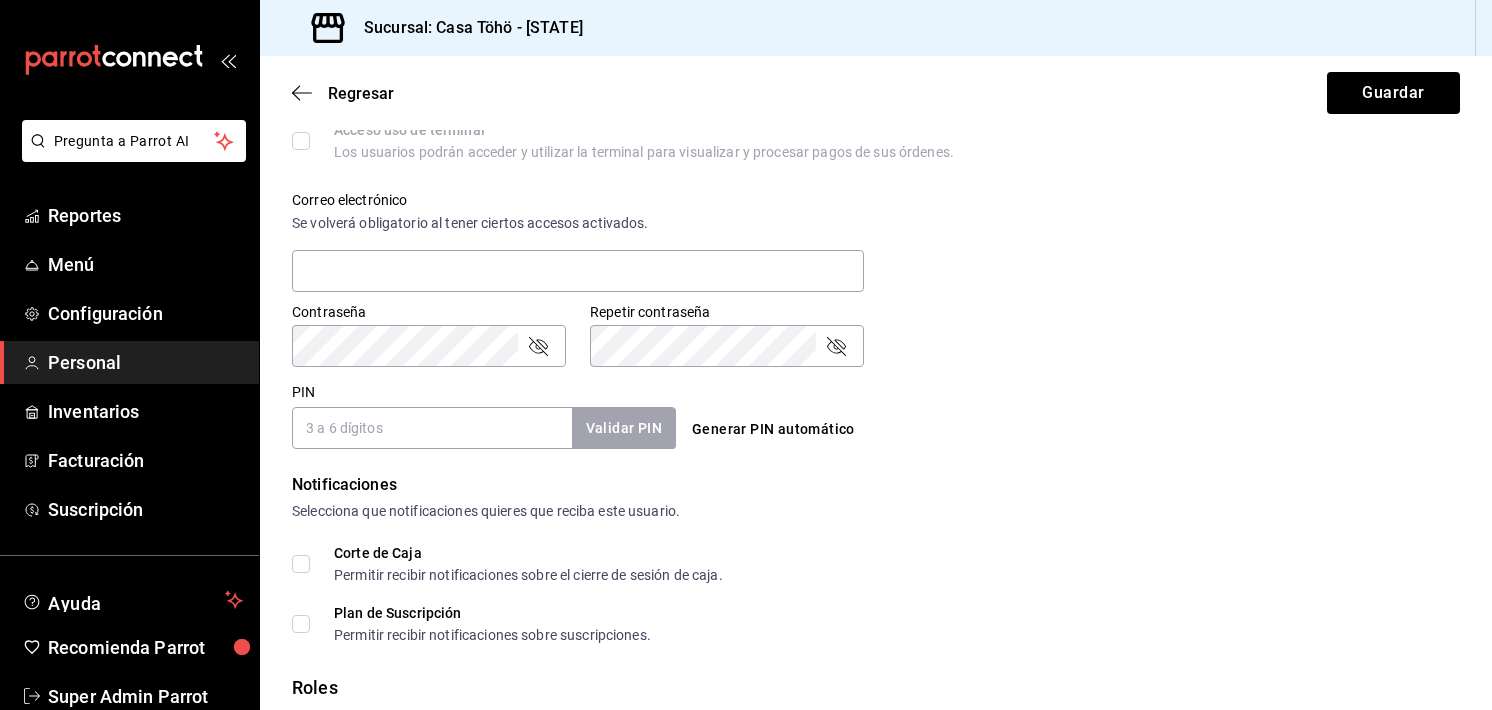 type on "+[COUNTRY] ([AREA]) [PHONE]" 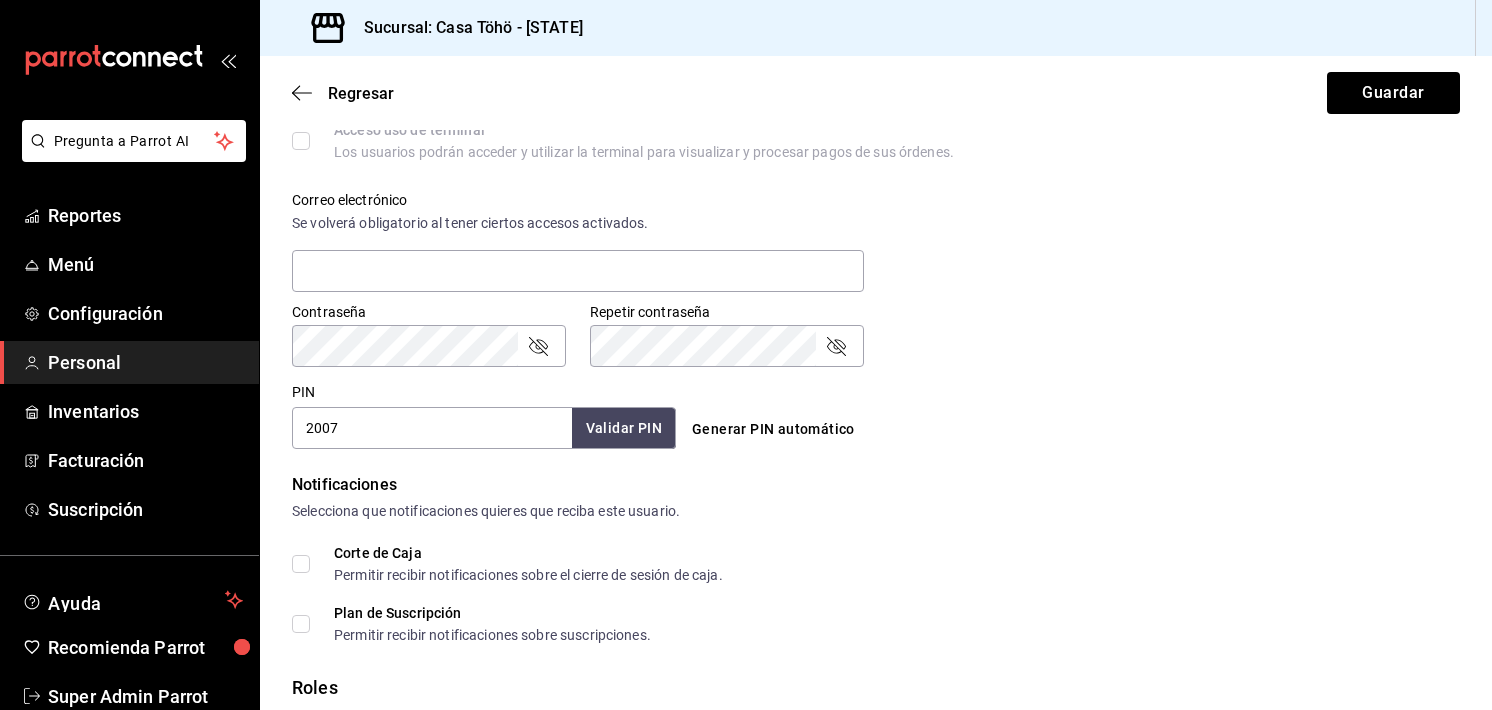 type on "2007" 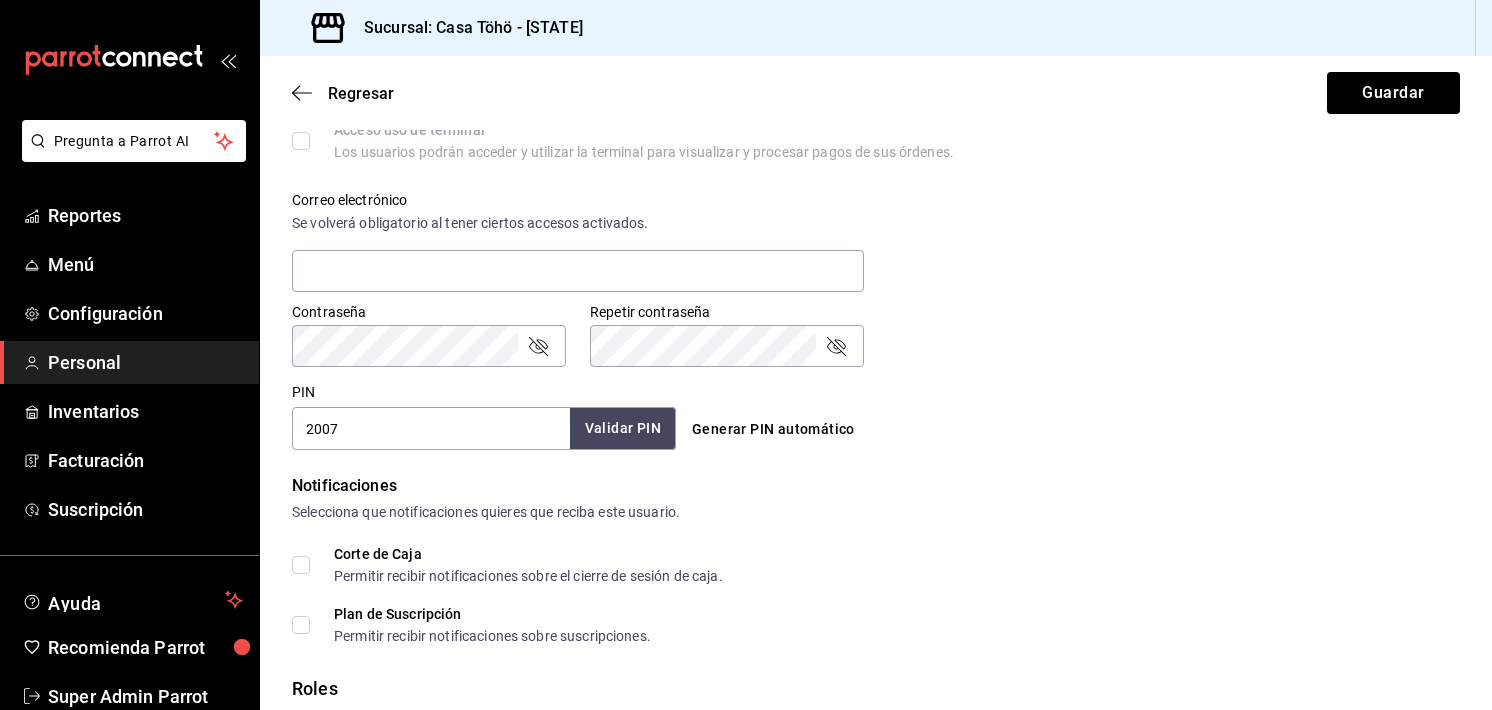 click on "Validar PIN" at bounding box center [623, 428] 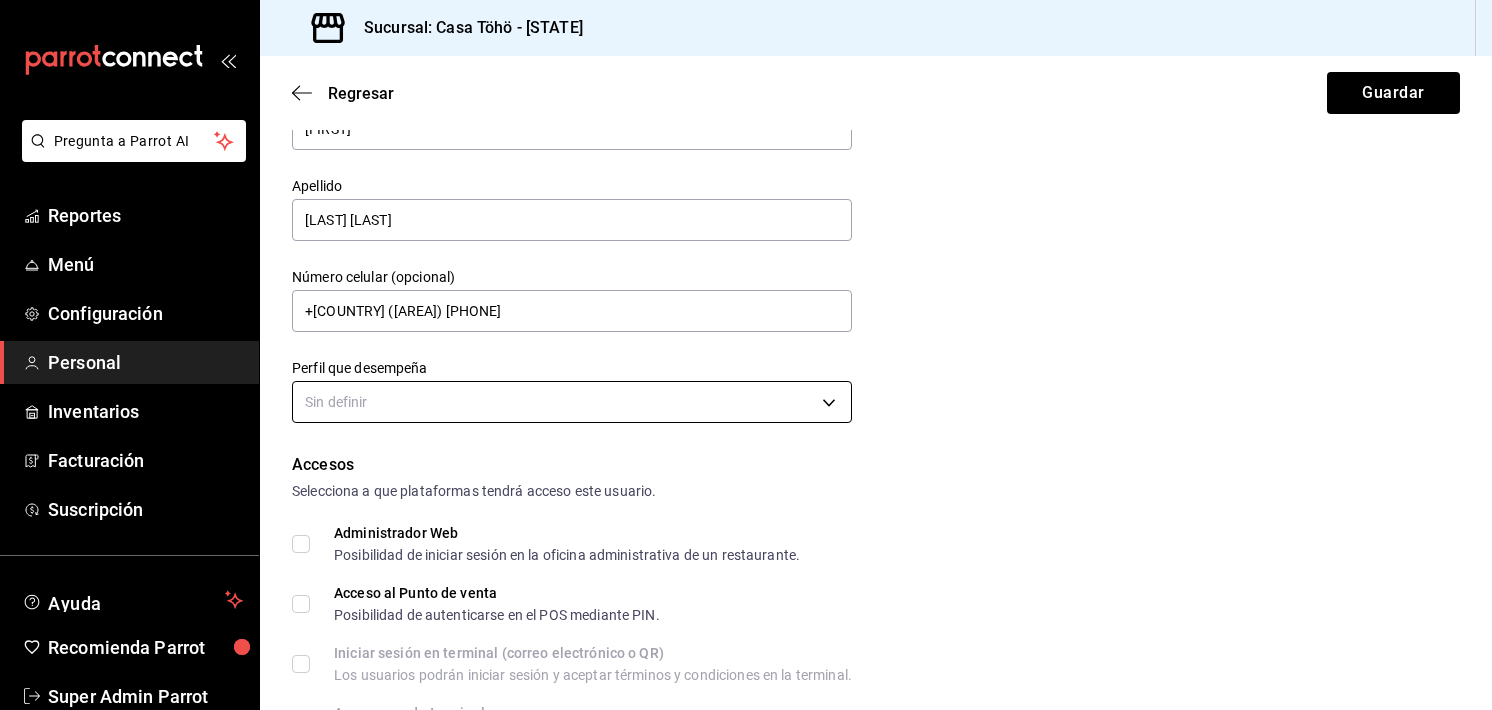 scroll, scrollTop: 248, scrollLeft: 0, axis: vertical 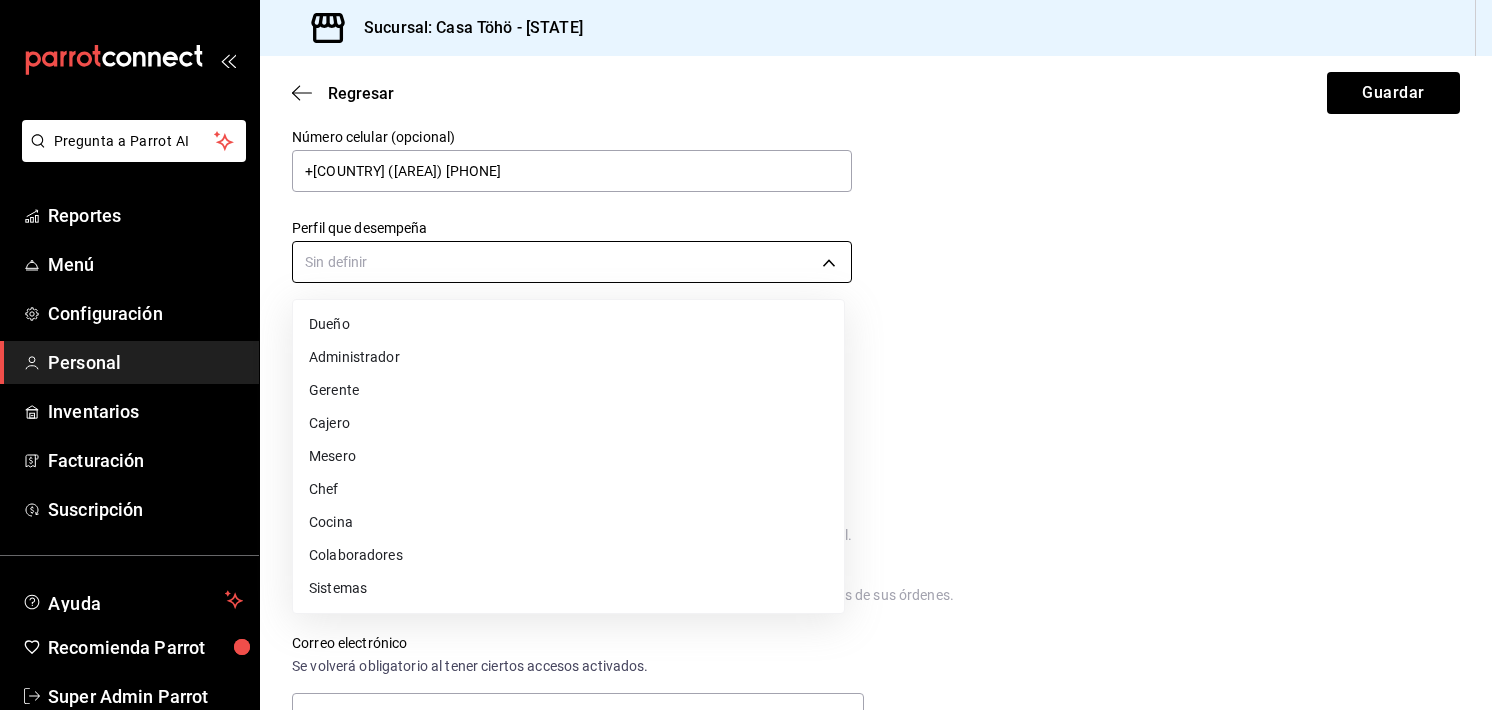 click on "Nombre [FIRST] Apellido [LAST] Número celular (opcional) +[COUNTRY] ([AREA]) [PHONE] Perfil que desempeña Sin definir Accesos Selecciona a que plataformas tendrá acceso este usuario. Administrador Web Posibilidad de iniciar sesión en la oficina administrativa de un restaurante.  Acceso al Punto de venta Posibilidad de autenticarse en el POS mediante PIN.  Iniciar sesión en terminal (correo electrónico o QR) Los usuarios podrán iniciar sesión y aceptar términos y condiciones en la terminal. Acceso uso de terminal Los usuarios podrán acceder y utilizar la terminal para visualizar y procesar pagos de sus órdenes. Correo electrónico Se volverá obligatorio al tener ciertos accesos activados. Contraseña Contraseña Repetir contraseña Repetir contraseña PIN" at bounding box center (746, 355) 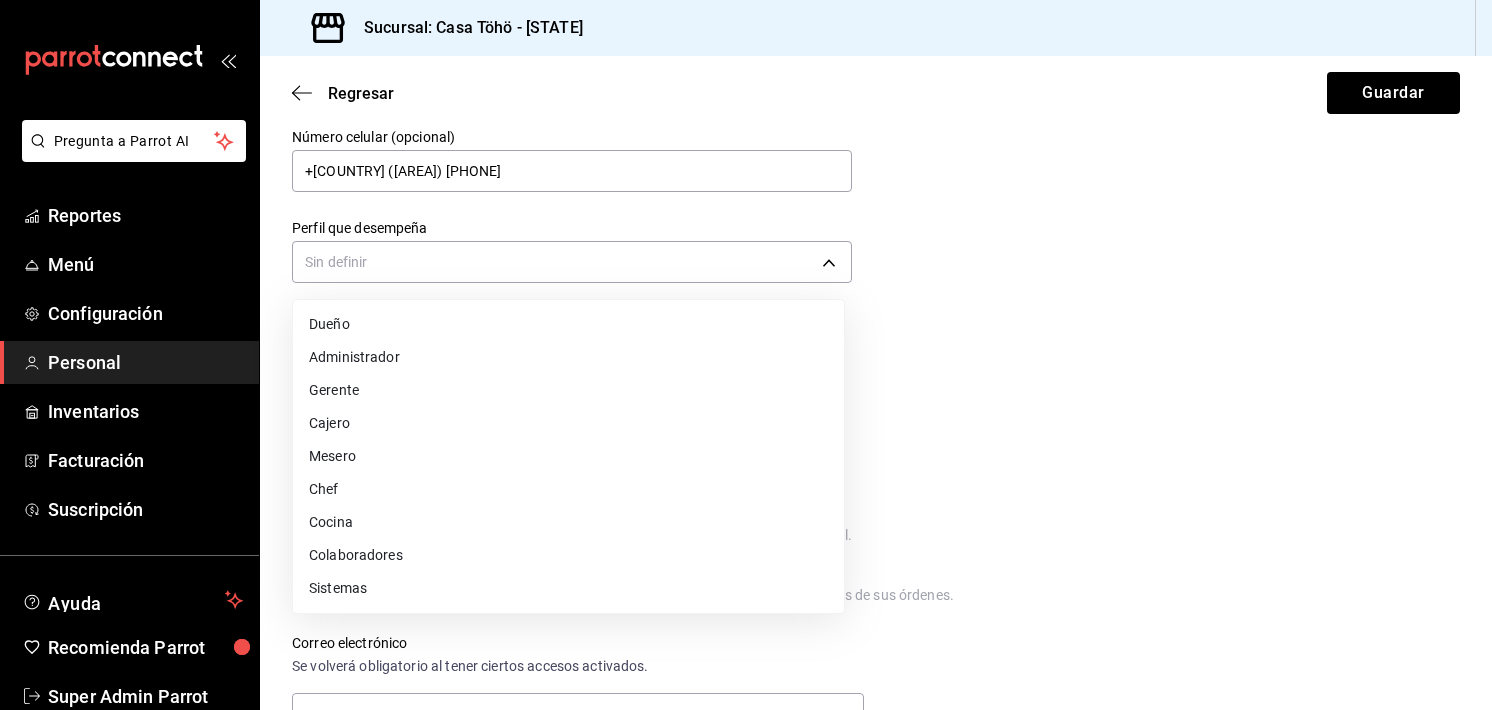 click on "Mesero" at bounding box center [568, 456] 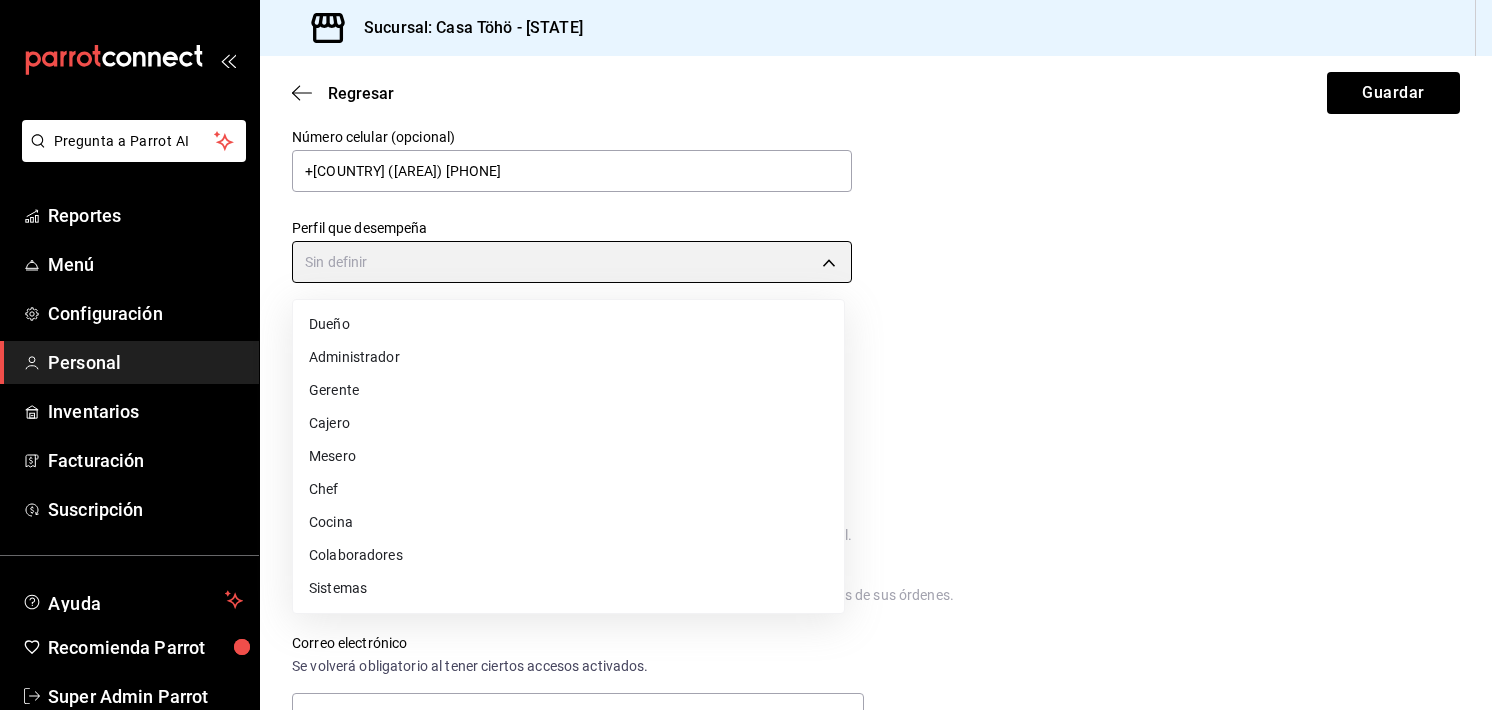 type on "WAITER" 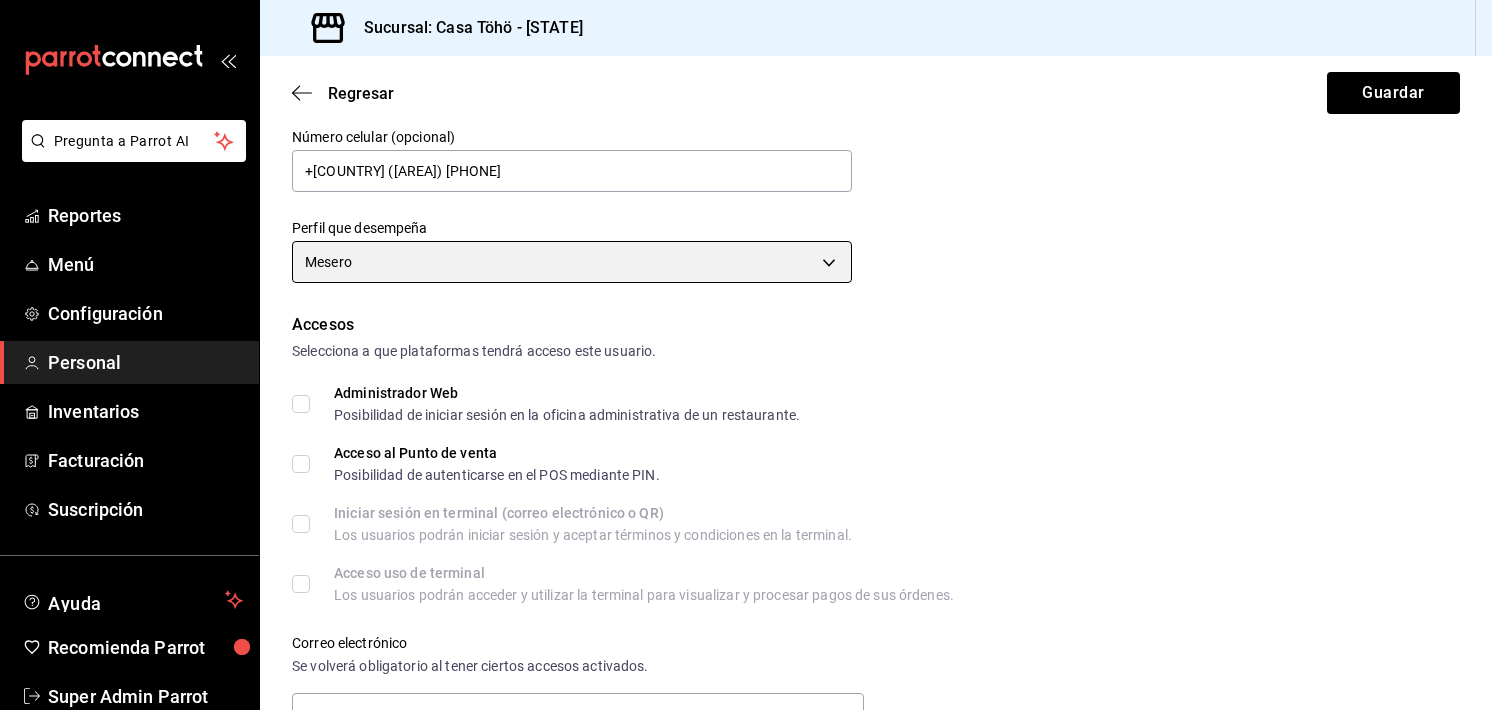 scroll, scrollTop: 828, scrollLeft: 0, axis: vertical 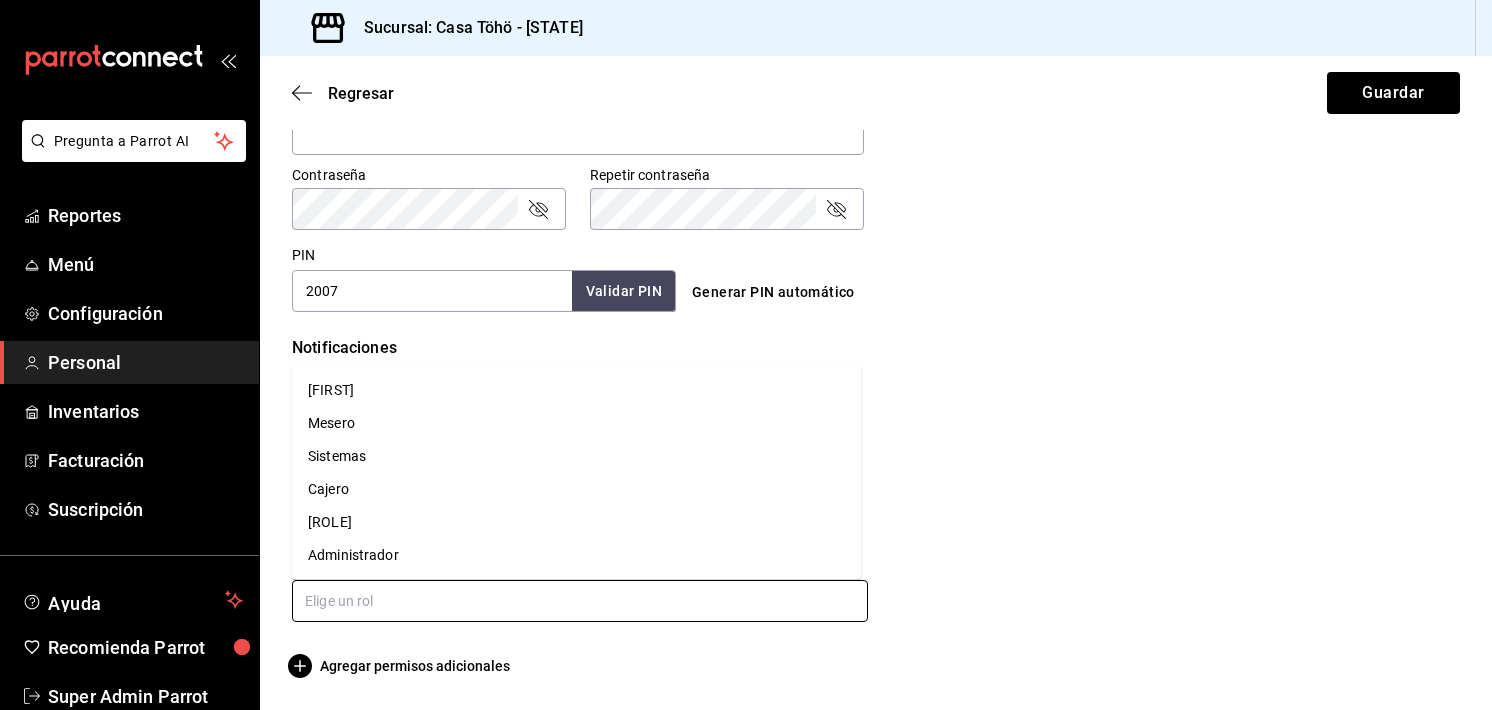click at bounding box center (580, 601) 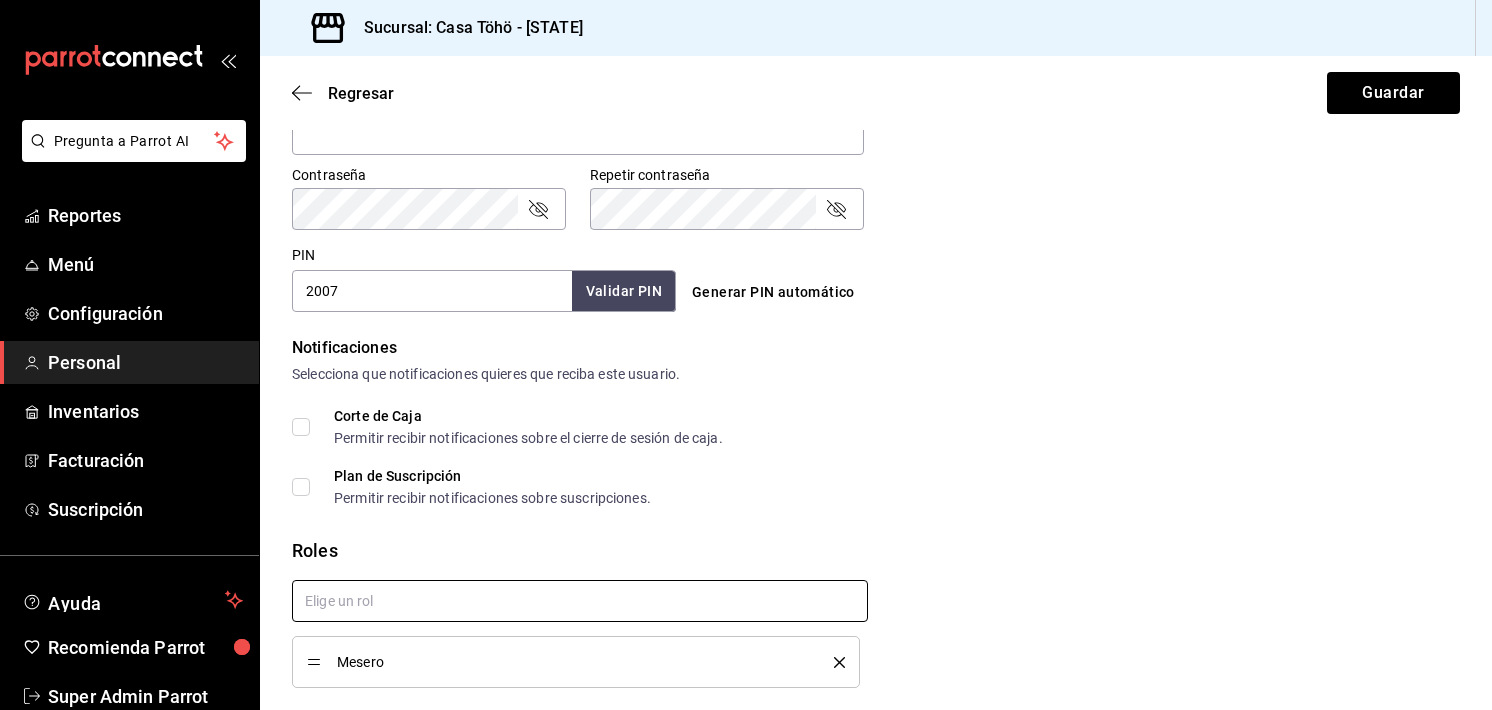 checkbox on "true" 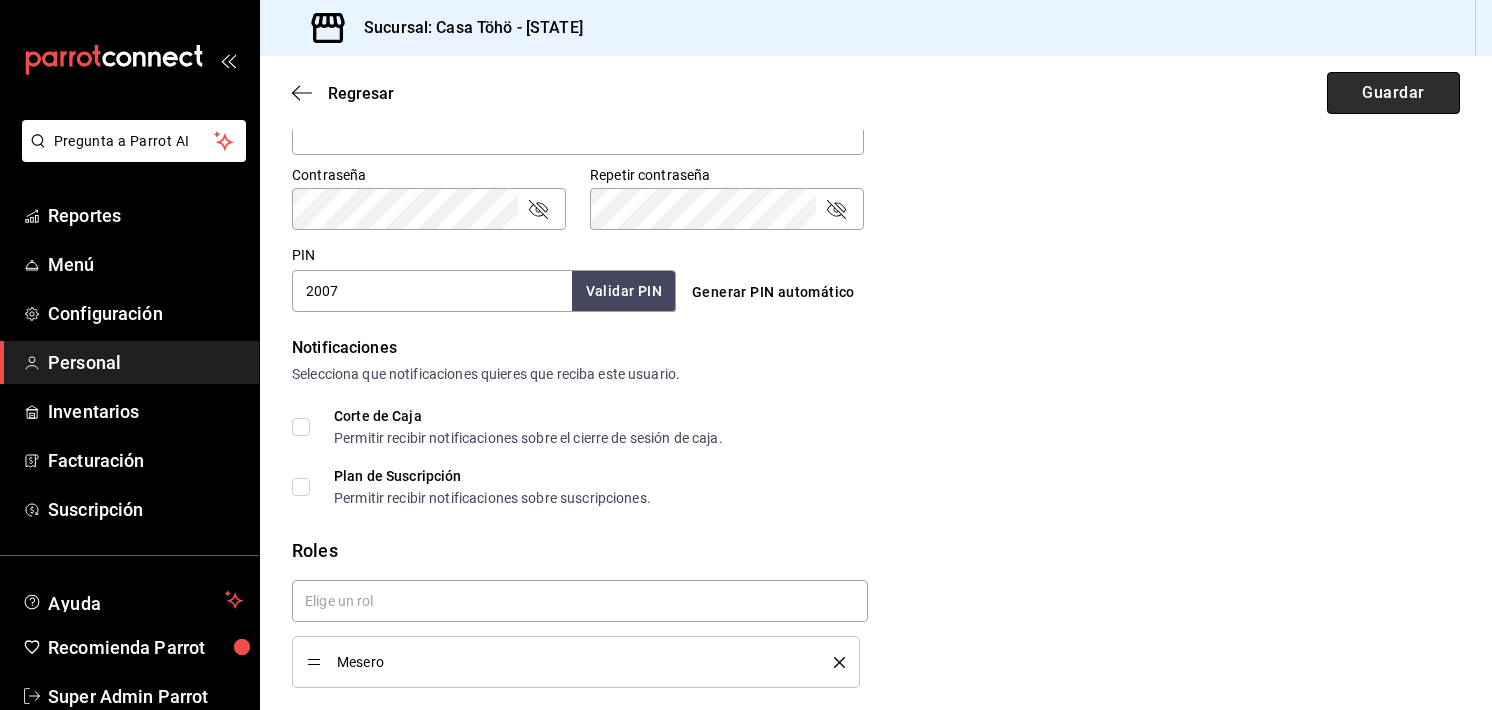 click on "Guardar" at bounding box center [1393, 93] 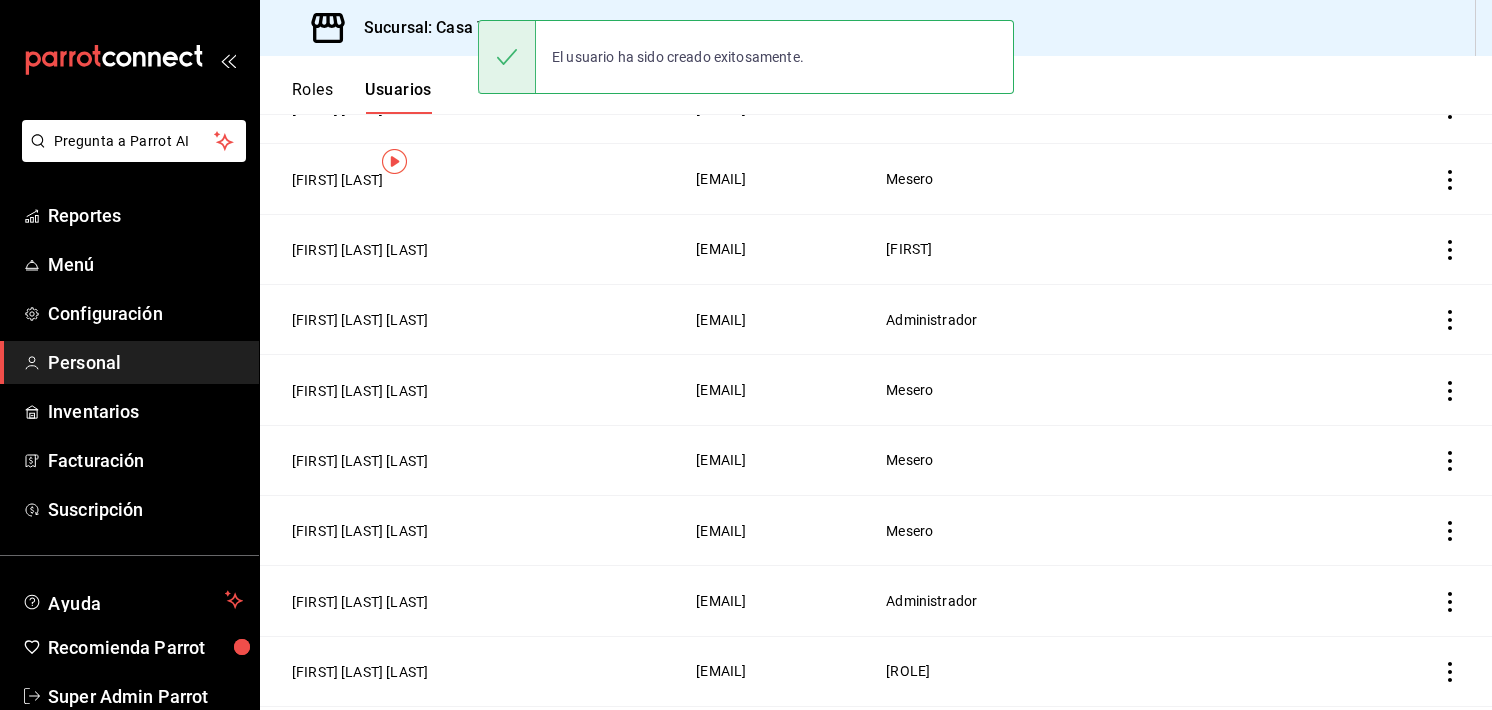 scroll, scrollTop: 0, scrollLeft: 0, axis: both 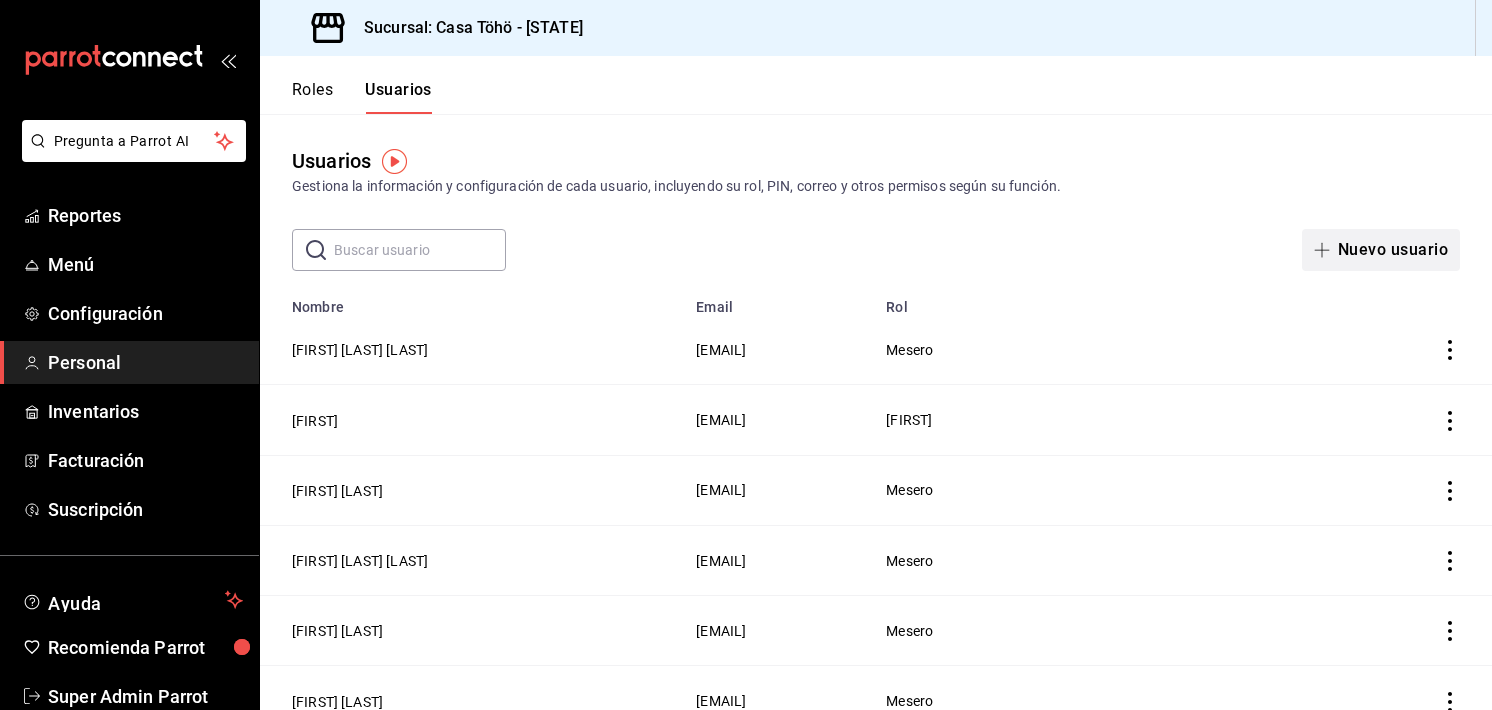 click on "Nuevo usuario" at bounding box center [1381, 250] 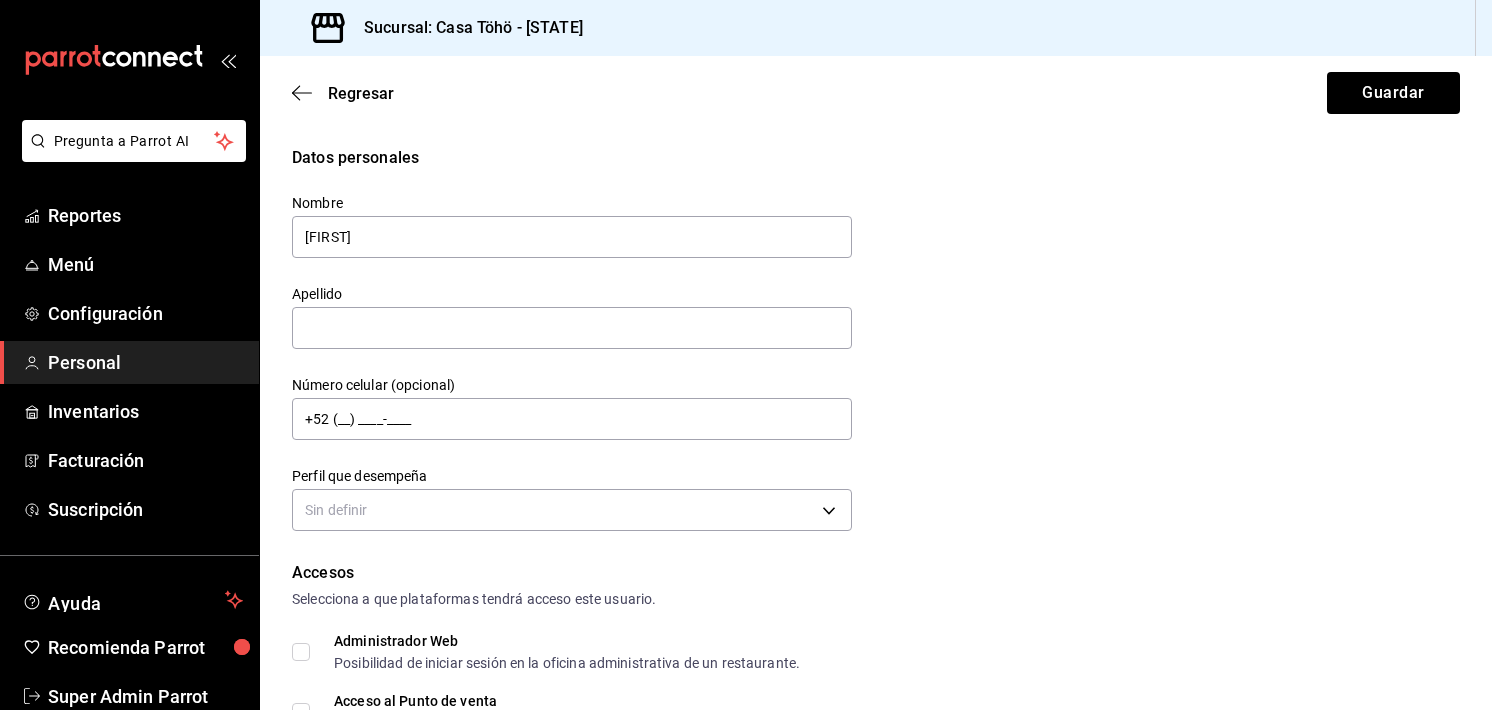 type on "G" 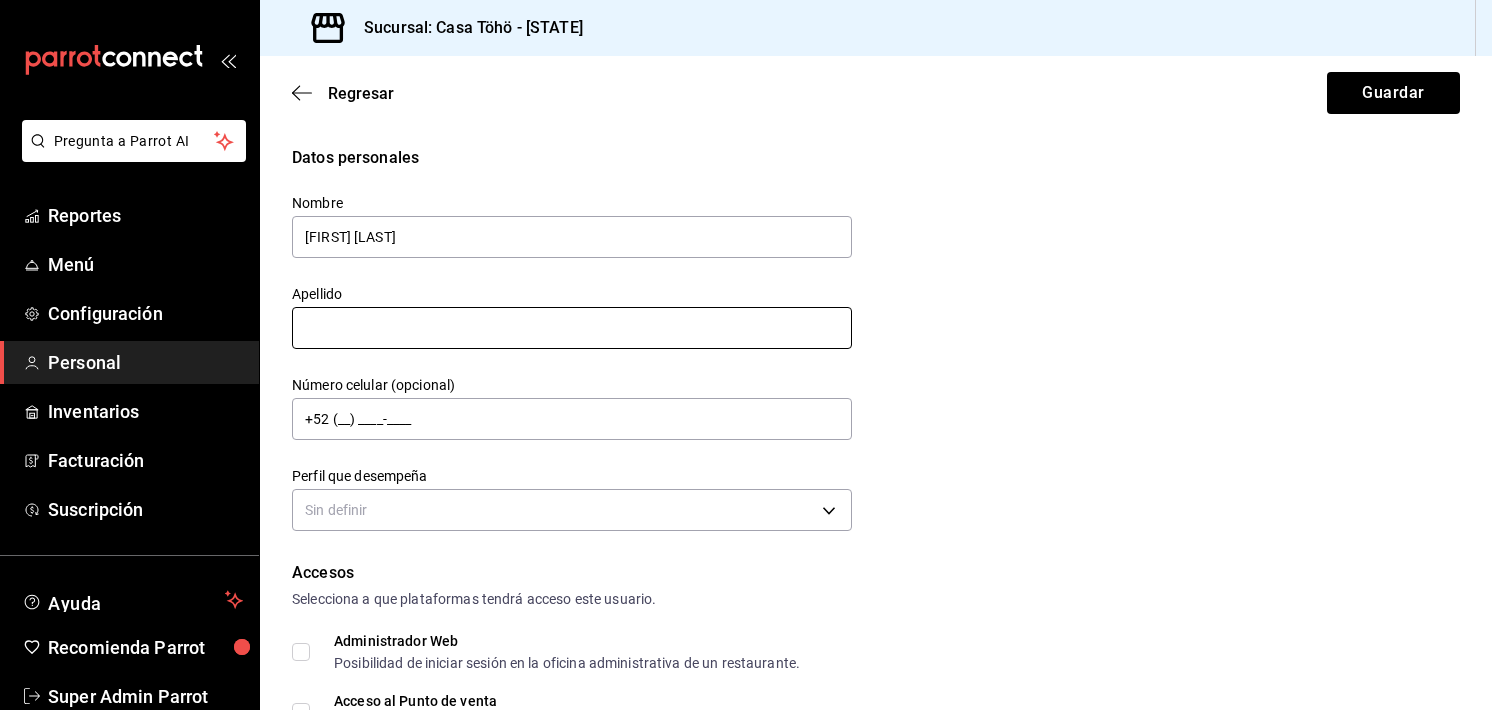 type on "[FIRST] [LAST]" 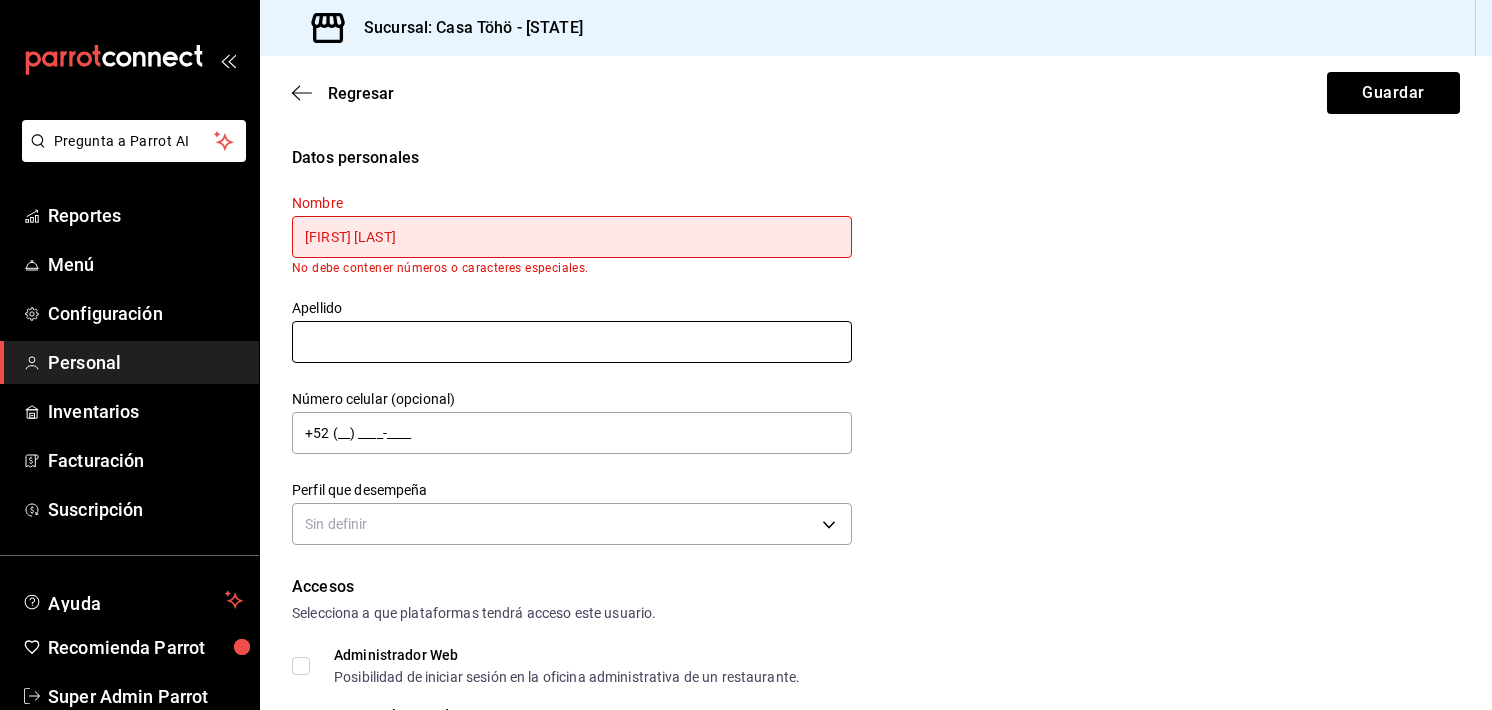 click on "Apellido" at bounding box center (572, 332) 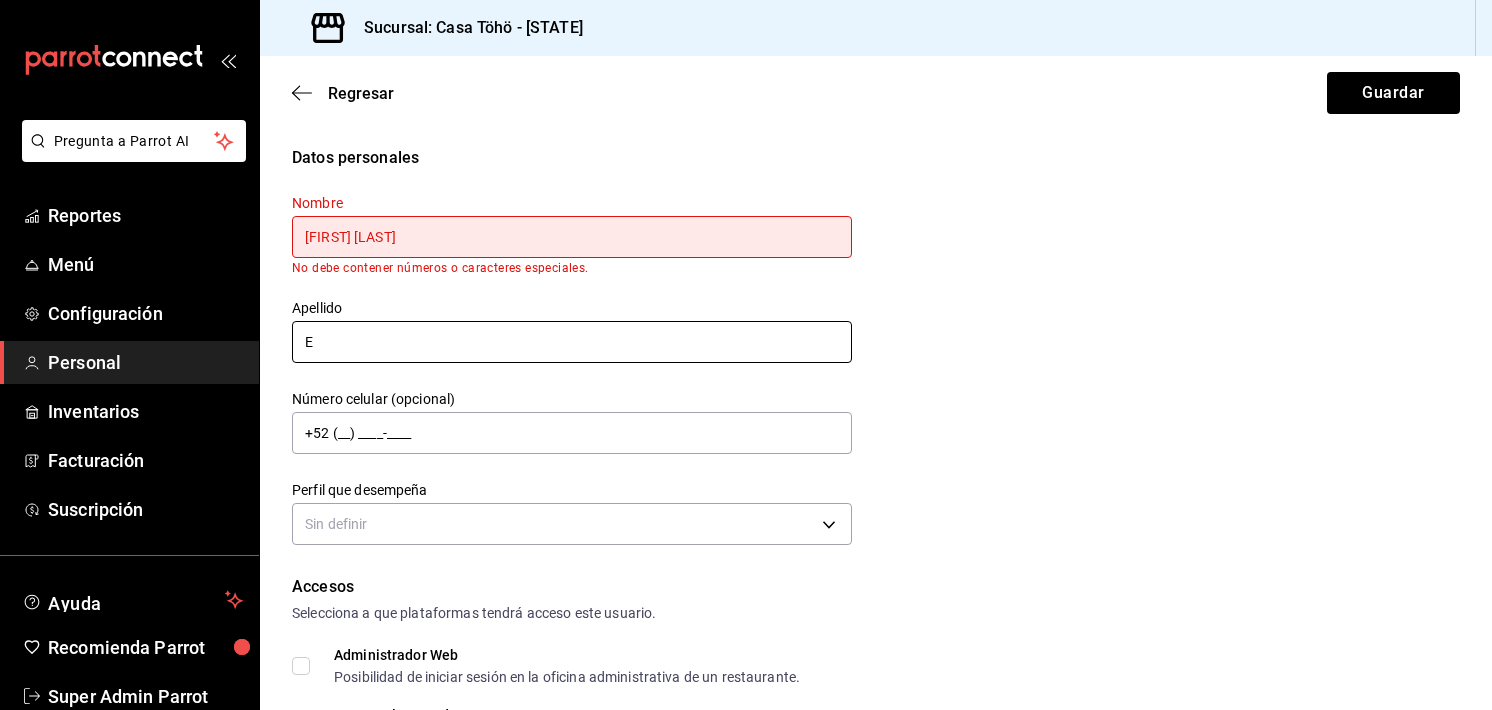 type on "E" 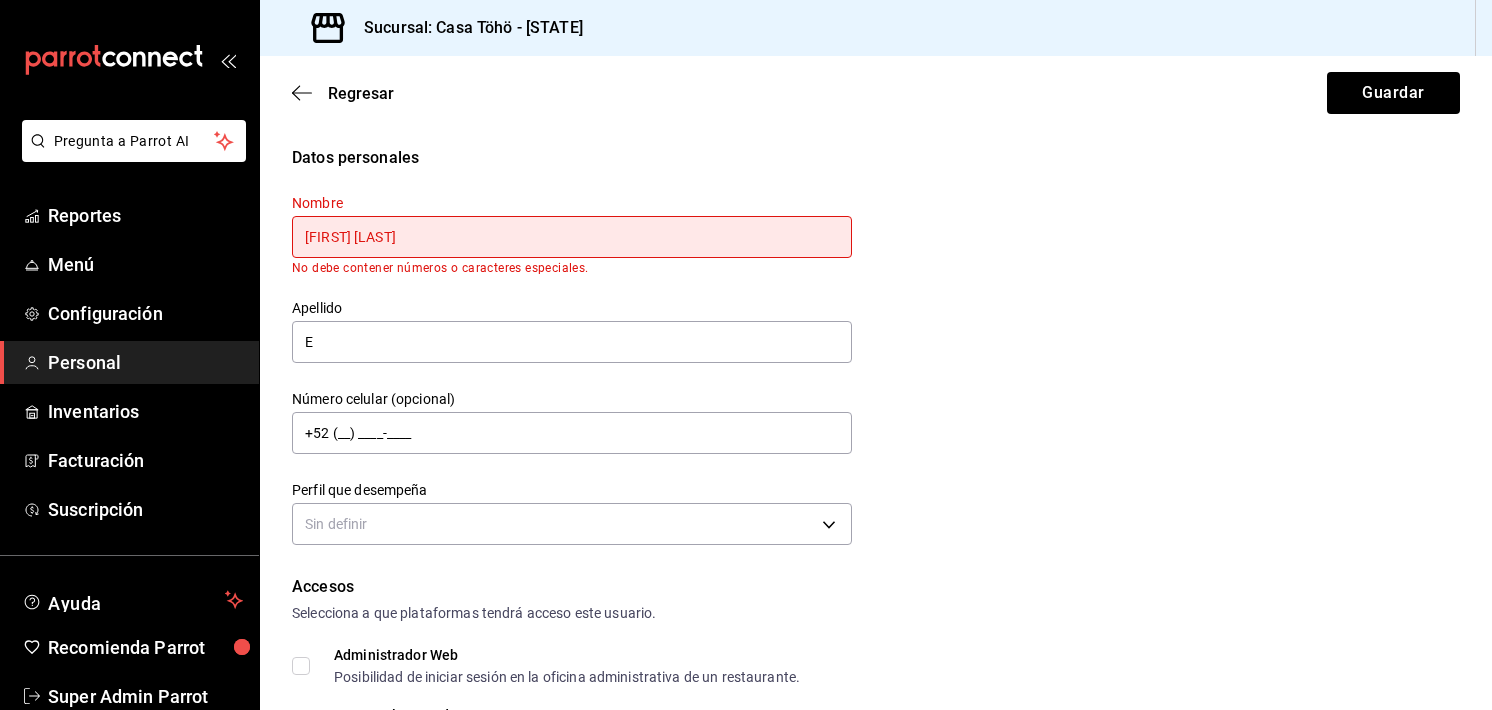 click on "[FIRST] [LAST]" at bounding box center [572, 237] 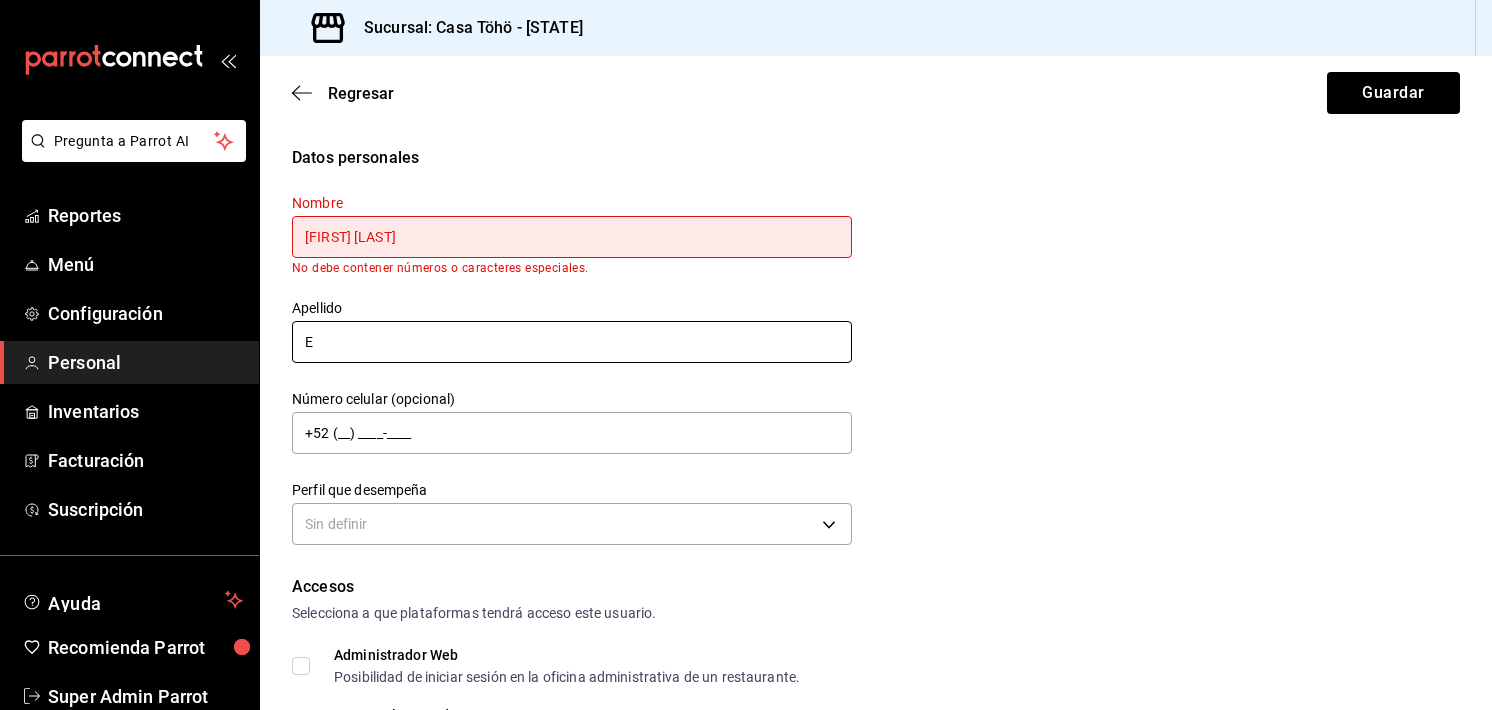 type on "[FIRST] [LAST]" 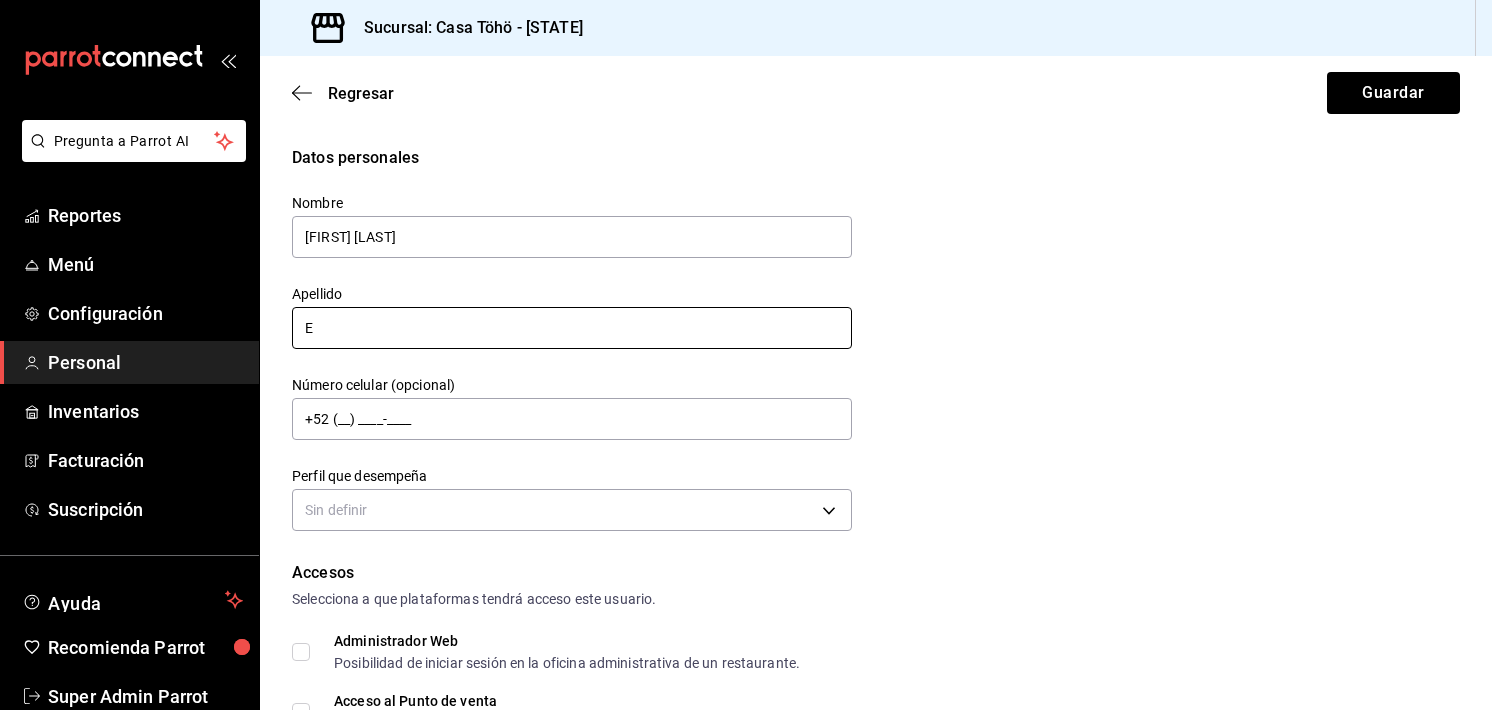 click on "E" at bounding box center [572, 328] 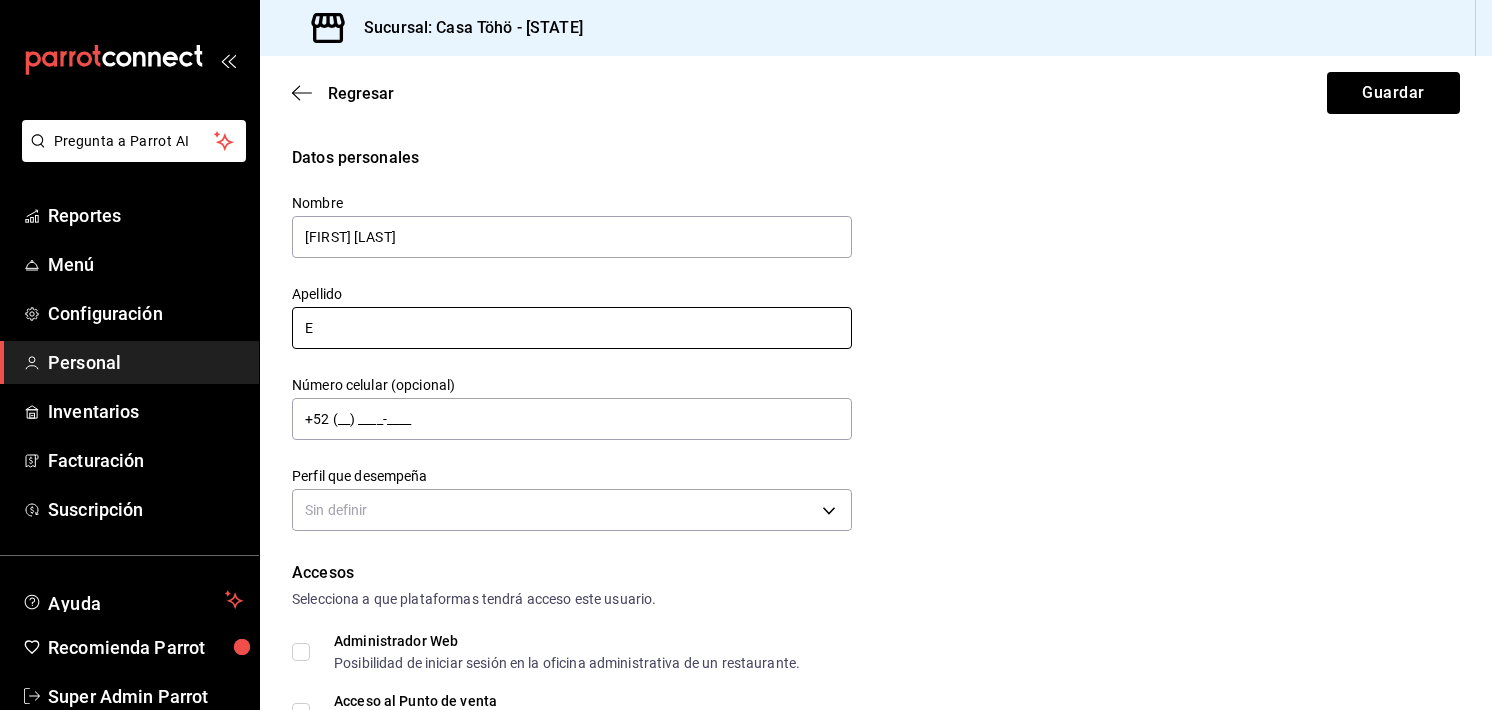 click on "E" at bounding box center (572, 328) 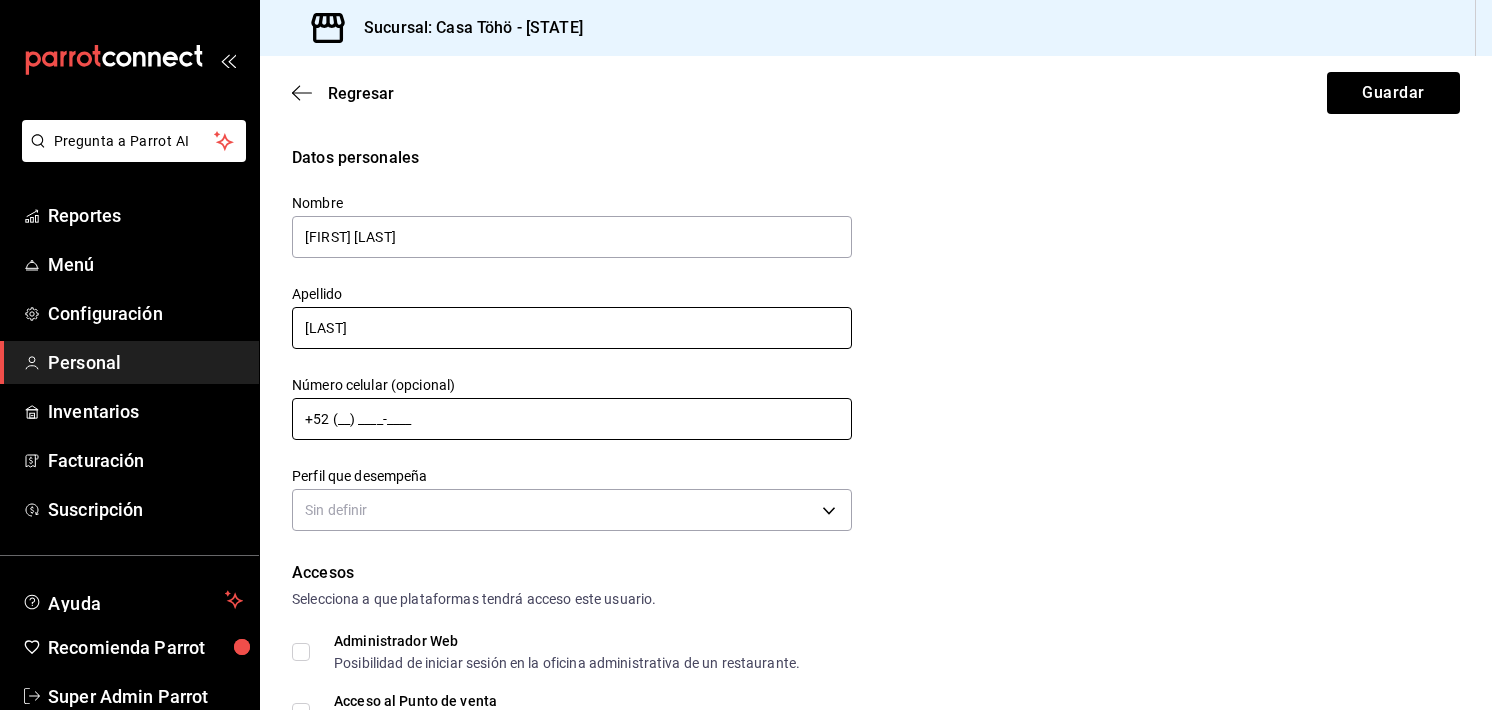 type on "[LAST]" 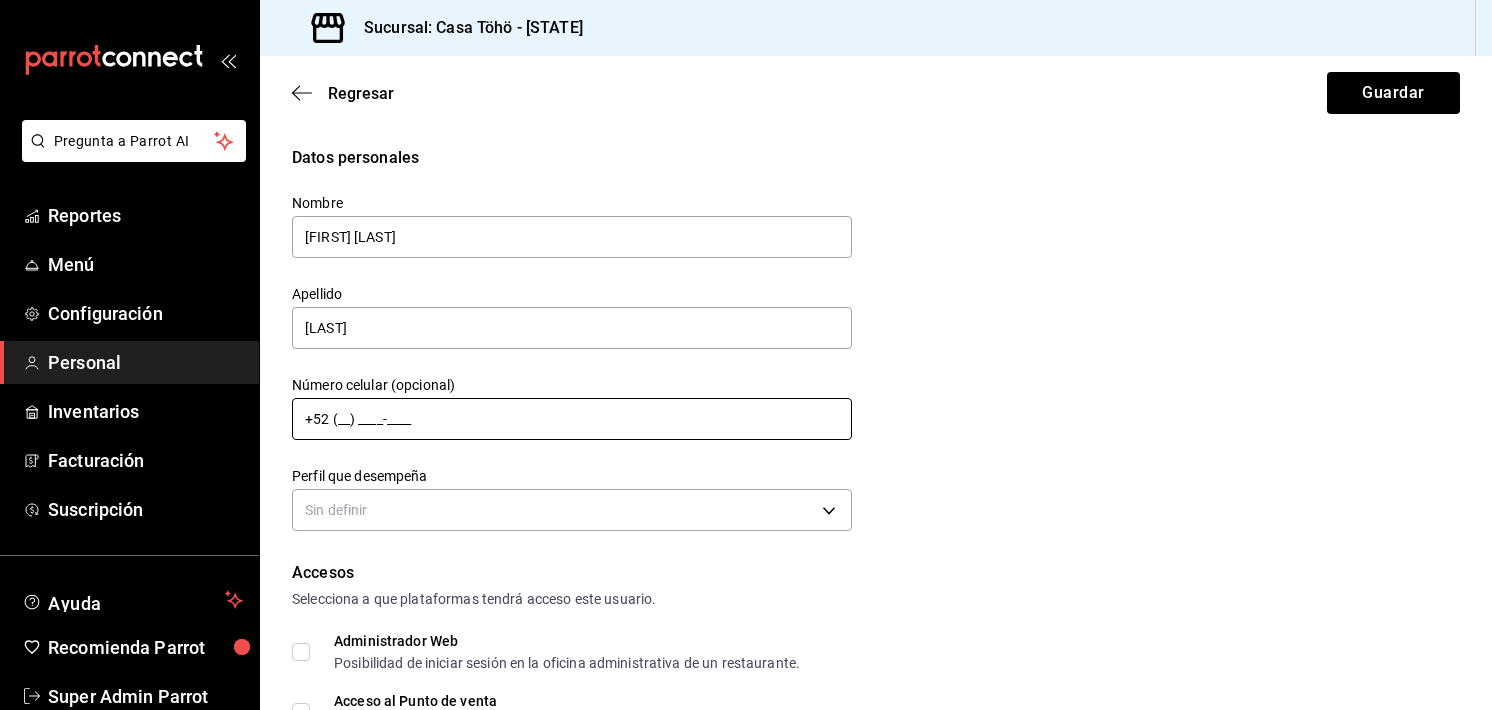 click on "+52 (__) ____-____" at bounding box center [572, 419] 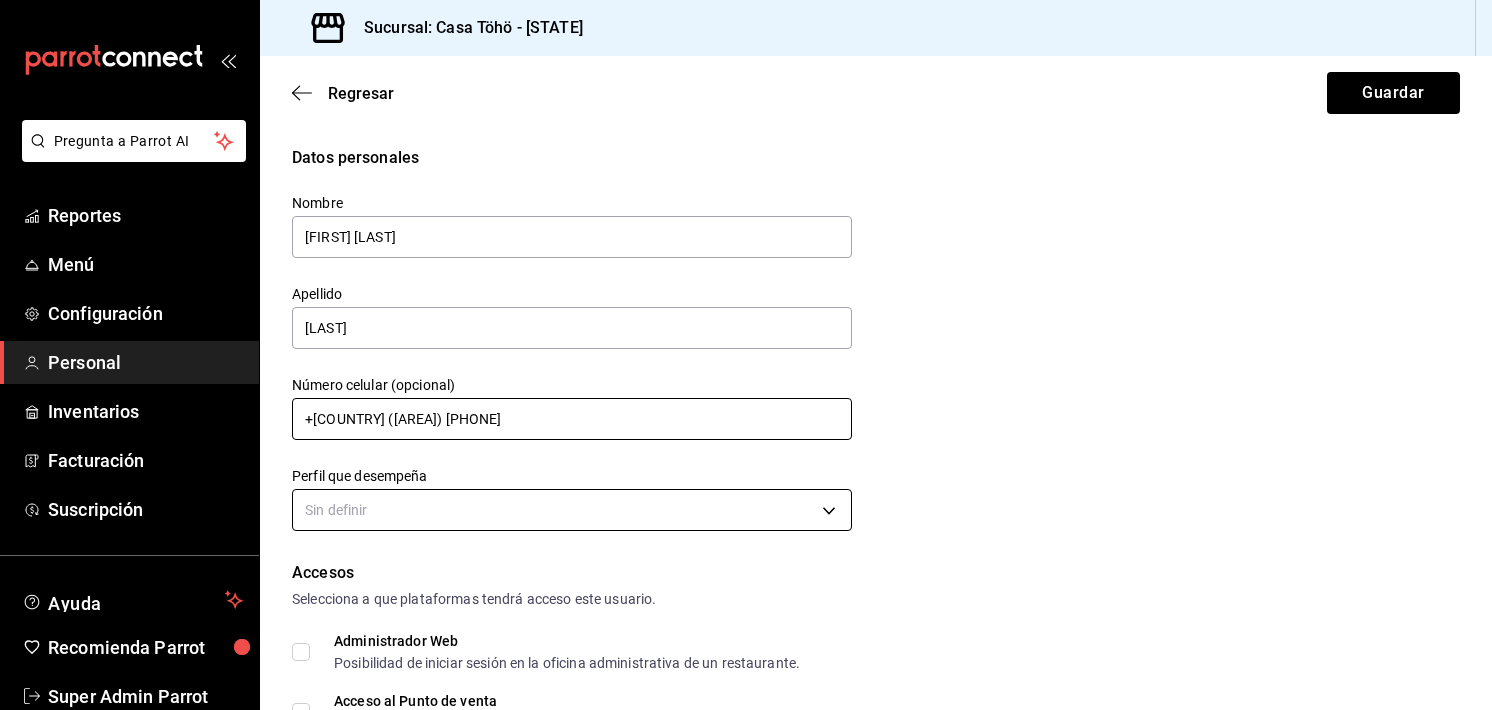 type on "+[COUNTRY] ([AREA]) [PHONE]" 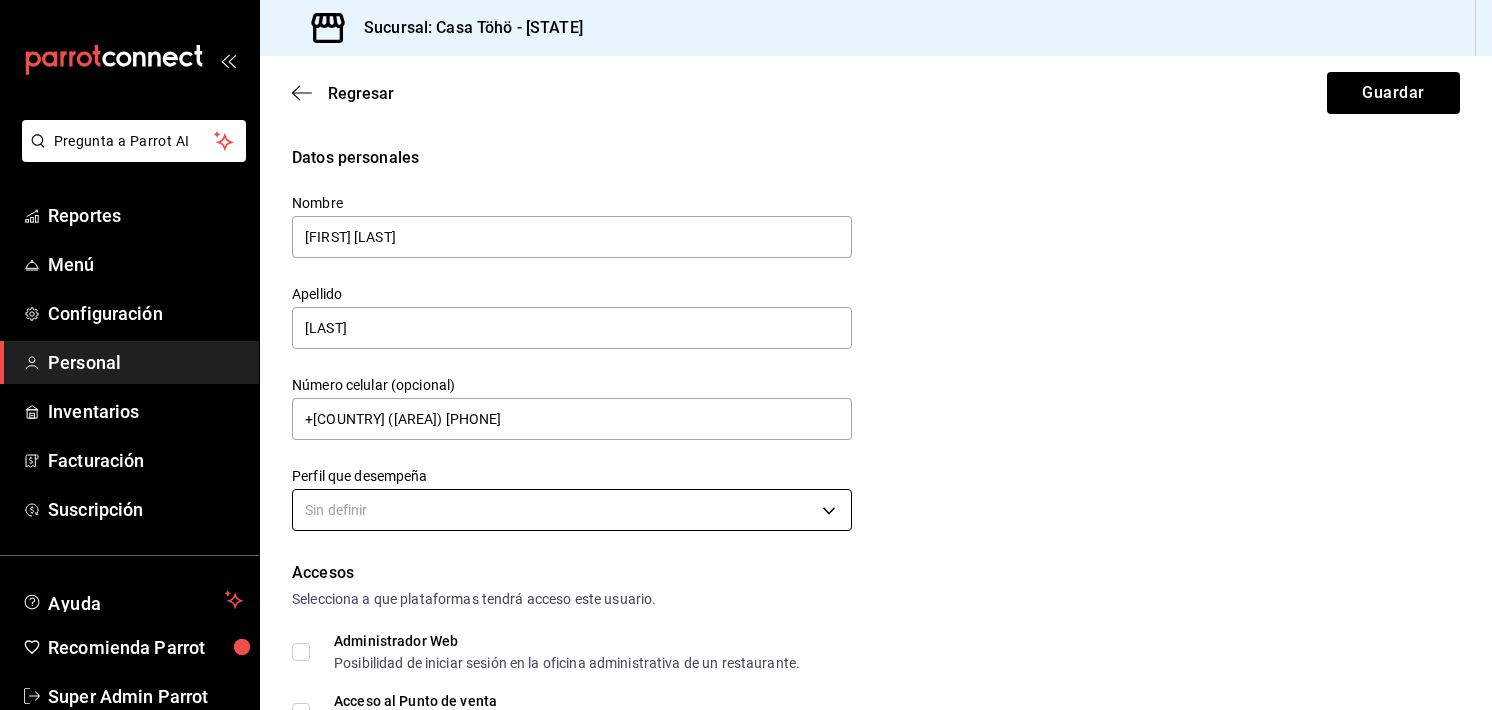 click on "Nombre [FIRST] Apellido [LAST] Número celular (opcional) +[COUNTRY] ([AREA]) [PHONE] Perfil que desempeña Sin definir Accesos Selecciona a que plataformas tendrá acceso este usuario. Administrador Web Posibilidad de iniciar sesión en la oficina administrativa de un restaurante.  Acceso al Punto de venta Posibilidad de autenticarse en el POS mediante PIN.  Iniciar sesión en terminal (correo electrónico o QR) Los usuarios podrán iniciar sesión y aceptar términos y condiciones en la terminal. Acceso uso de terminal Los usuarios podrán acceder y utilizar la terminal para visualizar y procesar pagos de sus órdenes. Correo electrónico Se volverá obligatorio al tener ciertos accesos activados. Contraseña Contraseña Repetir contraseña Repetir contraseña PIN" at bounding box center [746, 355] 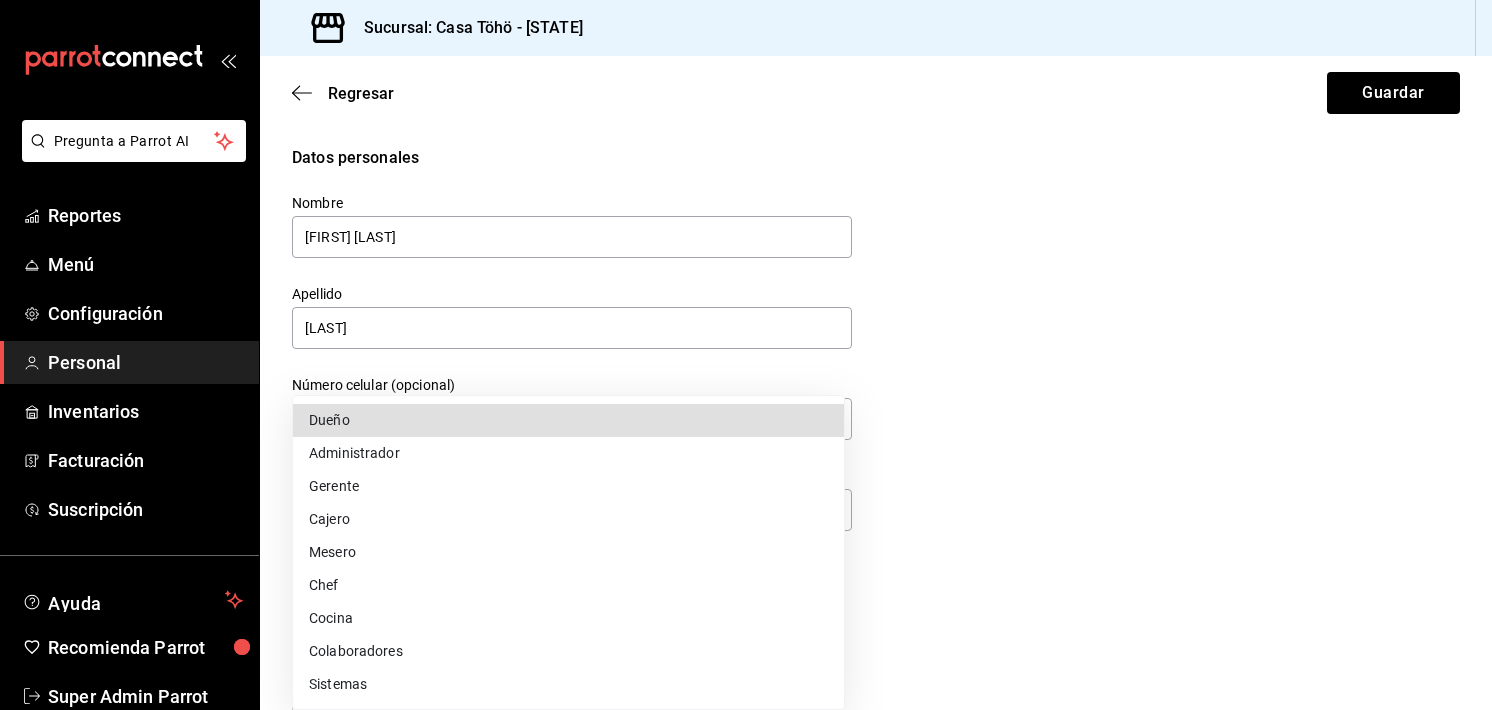 click on "Mesero" at bounding box center (568, 552) 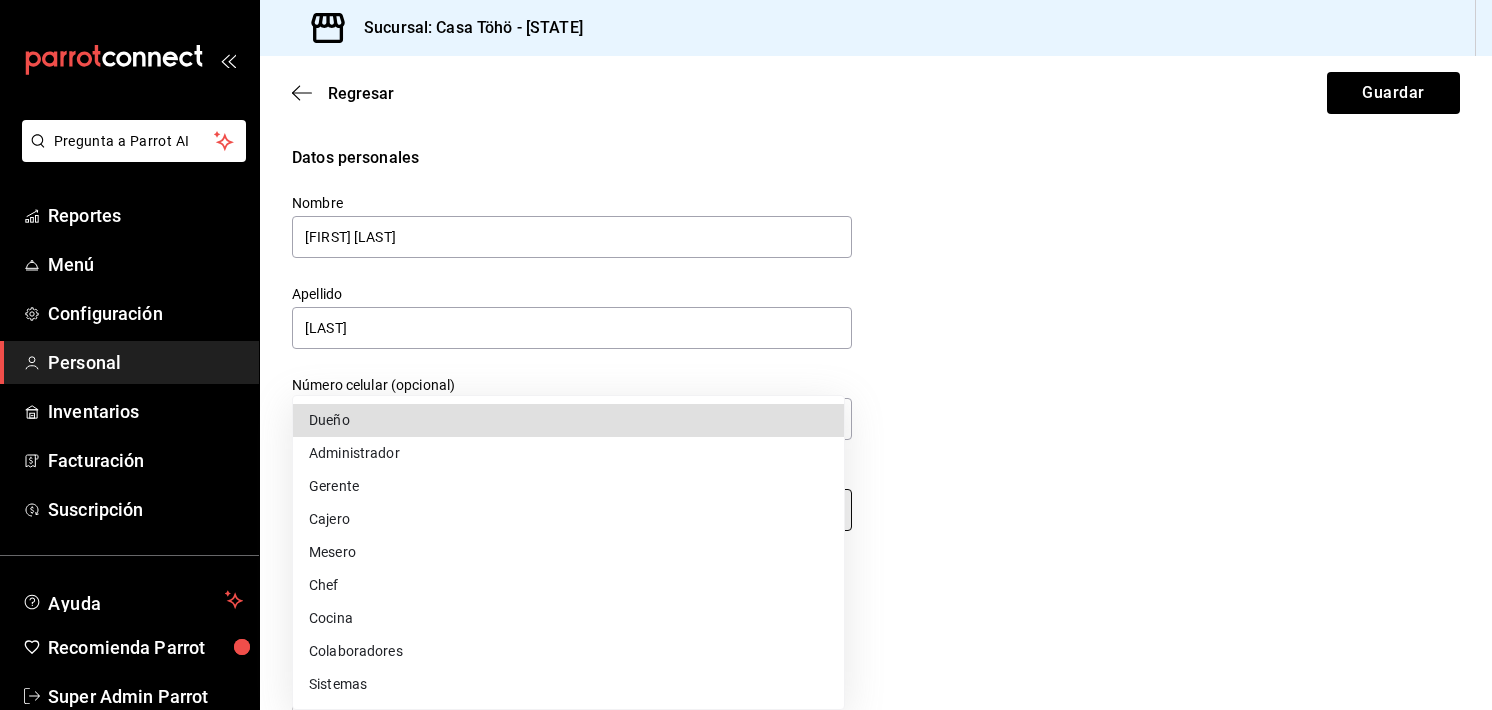 type on "WAITER" 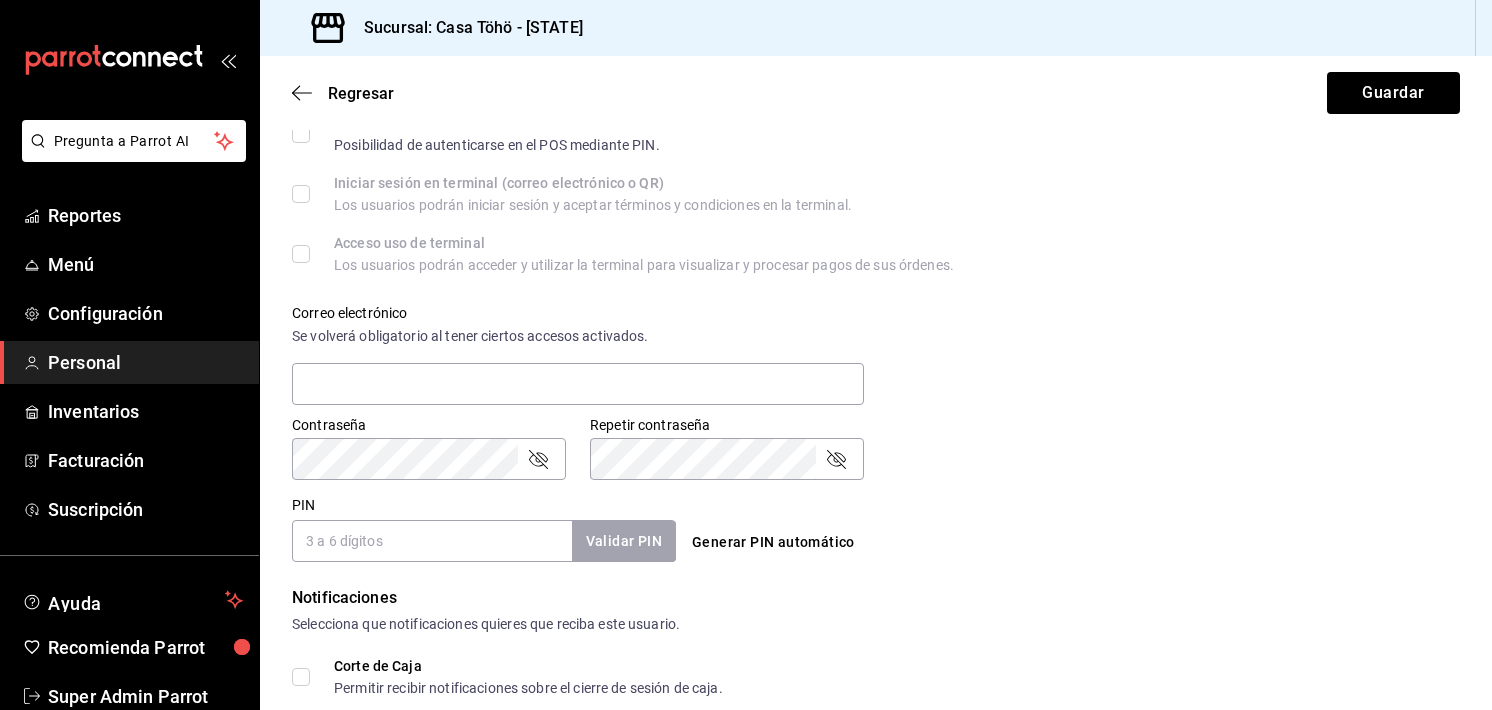 scroll, scrollTop: 576, scrollLeft: 0, axis: vertical 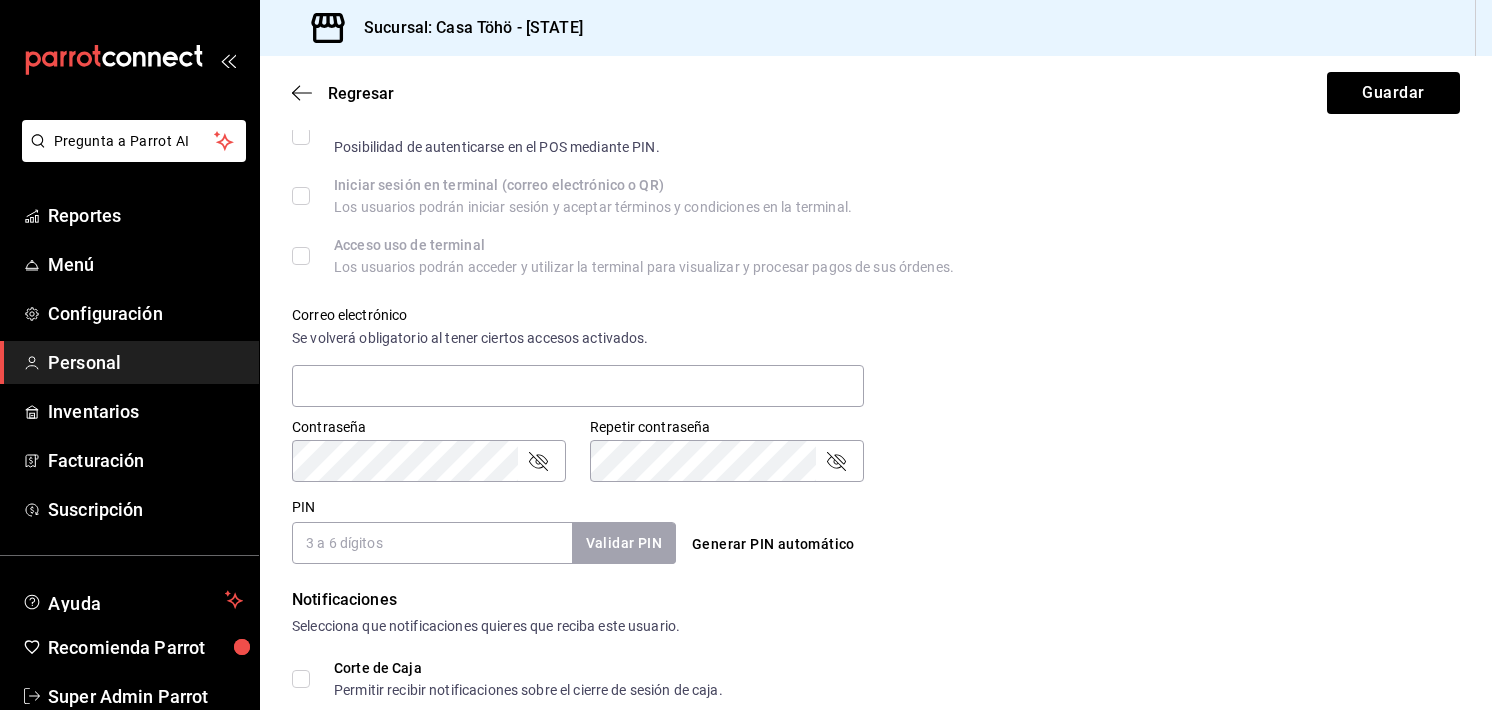click on "PIN" at bounding box center [432, 543] 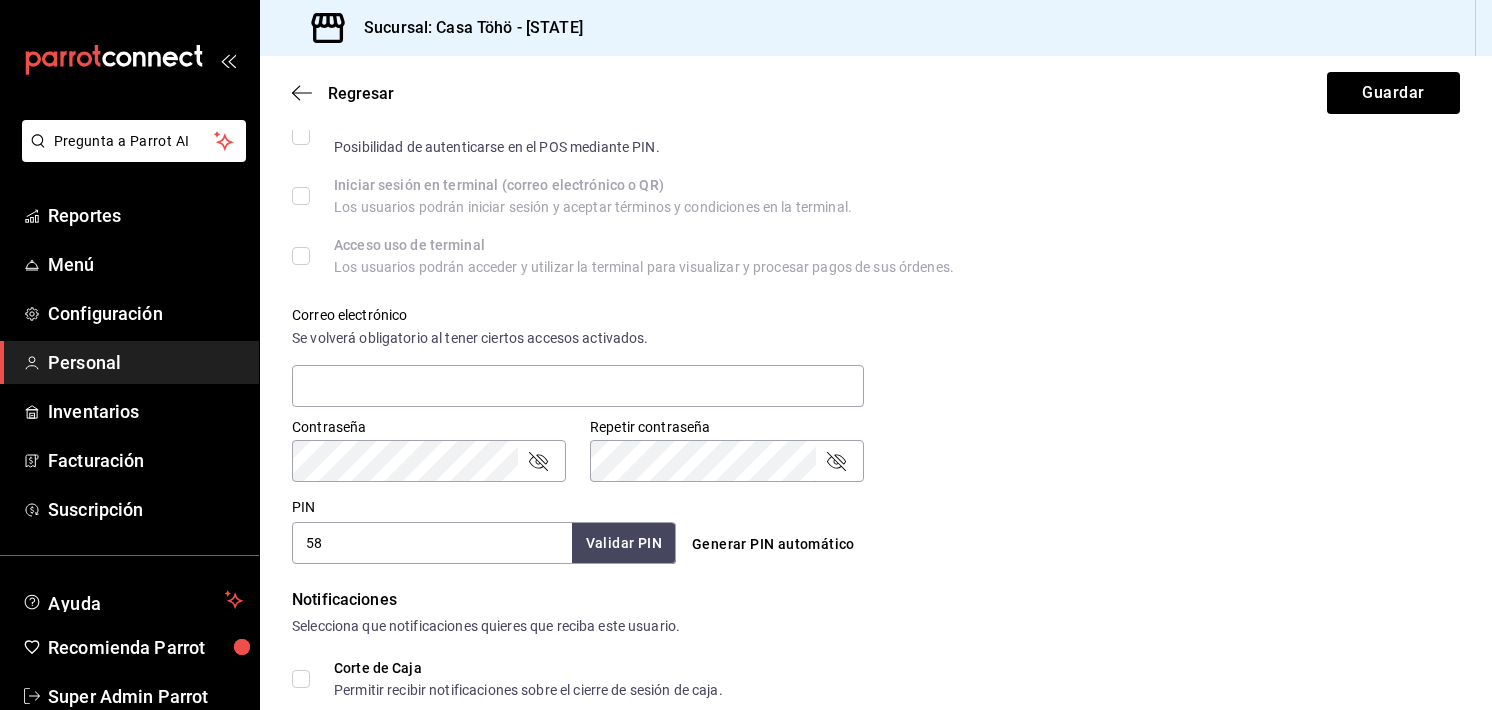 type on "5" 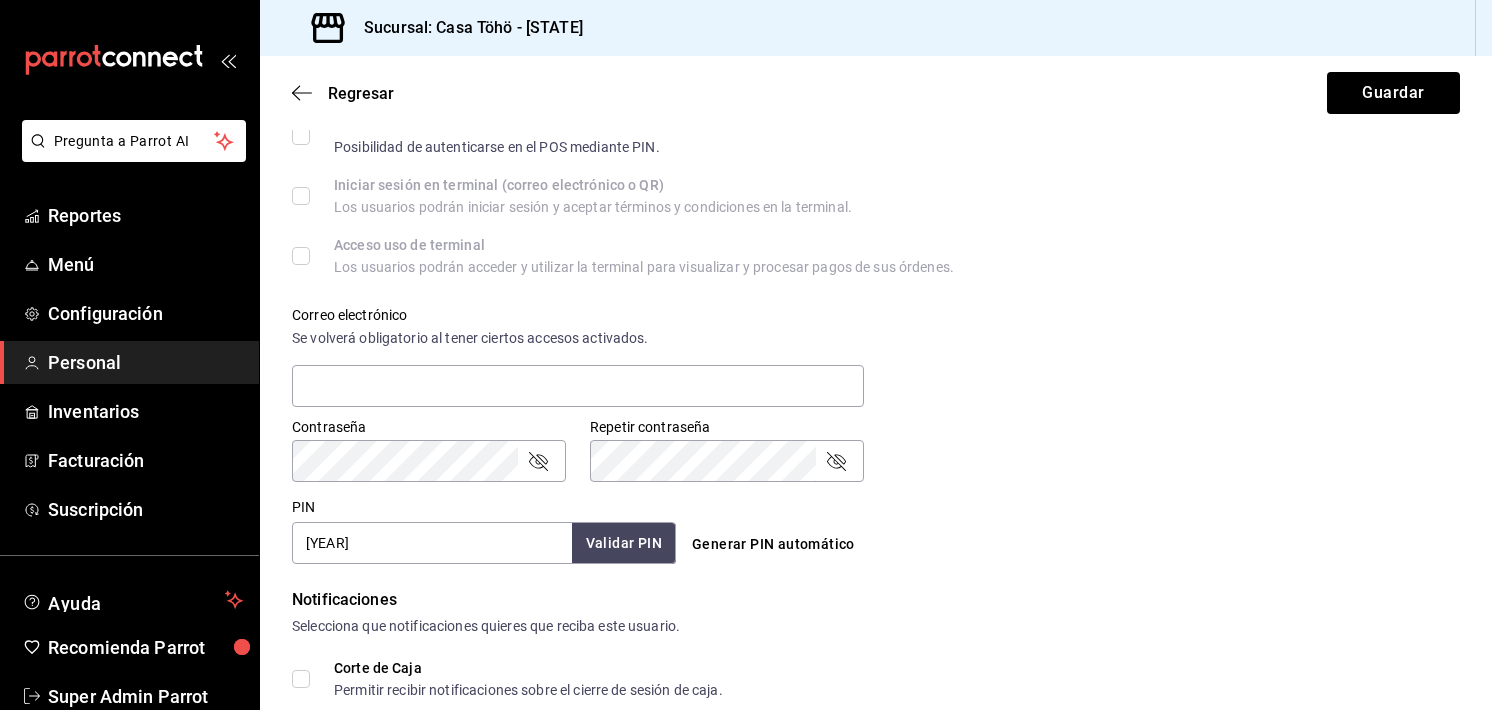 type on "[YEAR]" 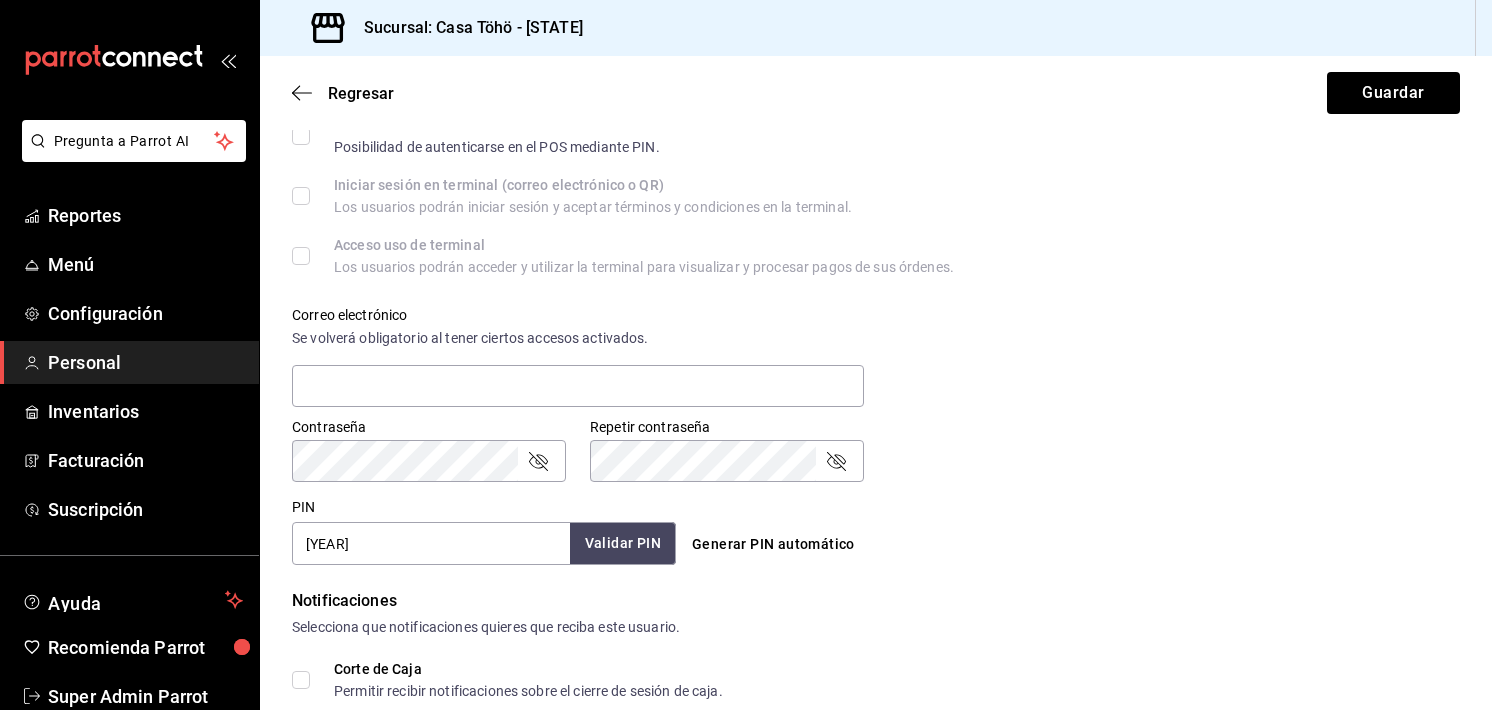 click on "Validar PIN" at bounding box center (623, 543) 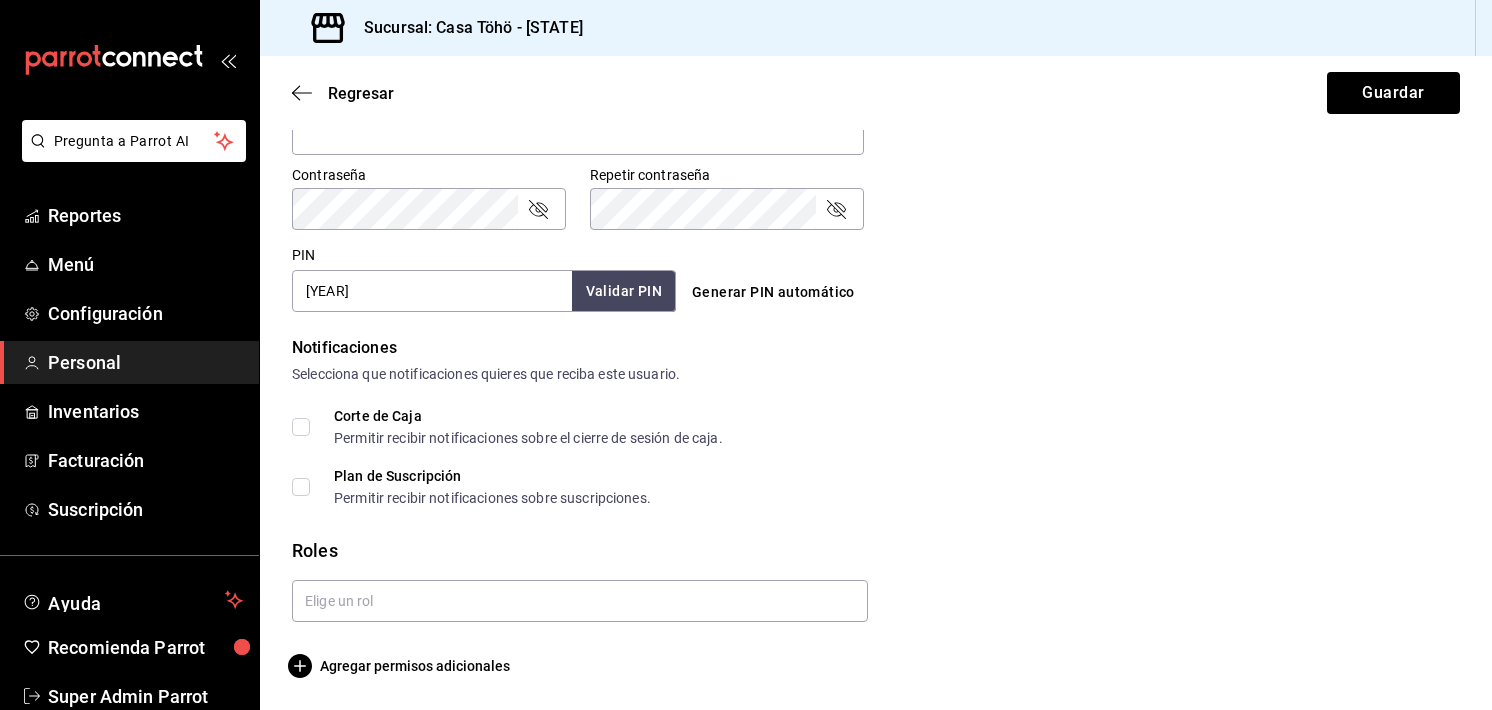 scroll, scrollTop: 828, scrollLeft: 0, axis: vertical 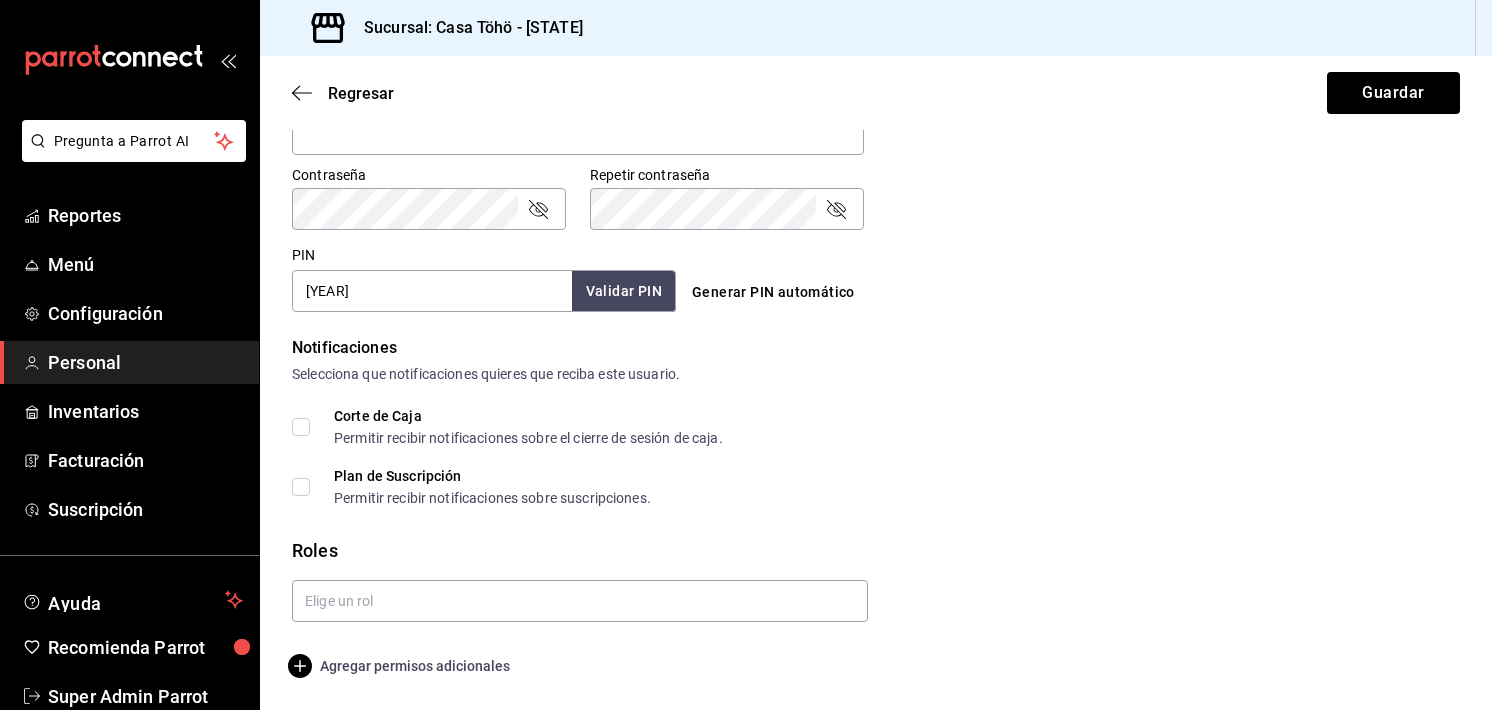 click on "Agregar permisos adicionales" at bounding box center (401, 666) 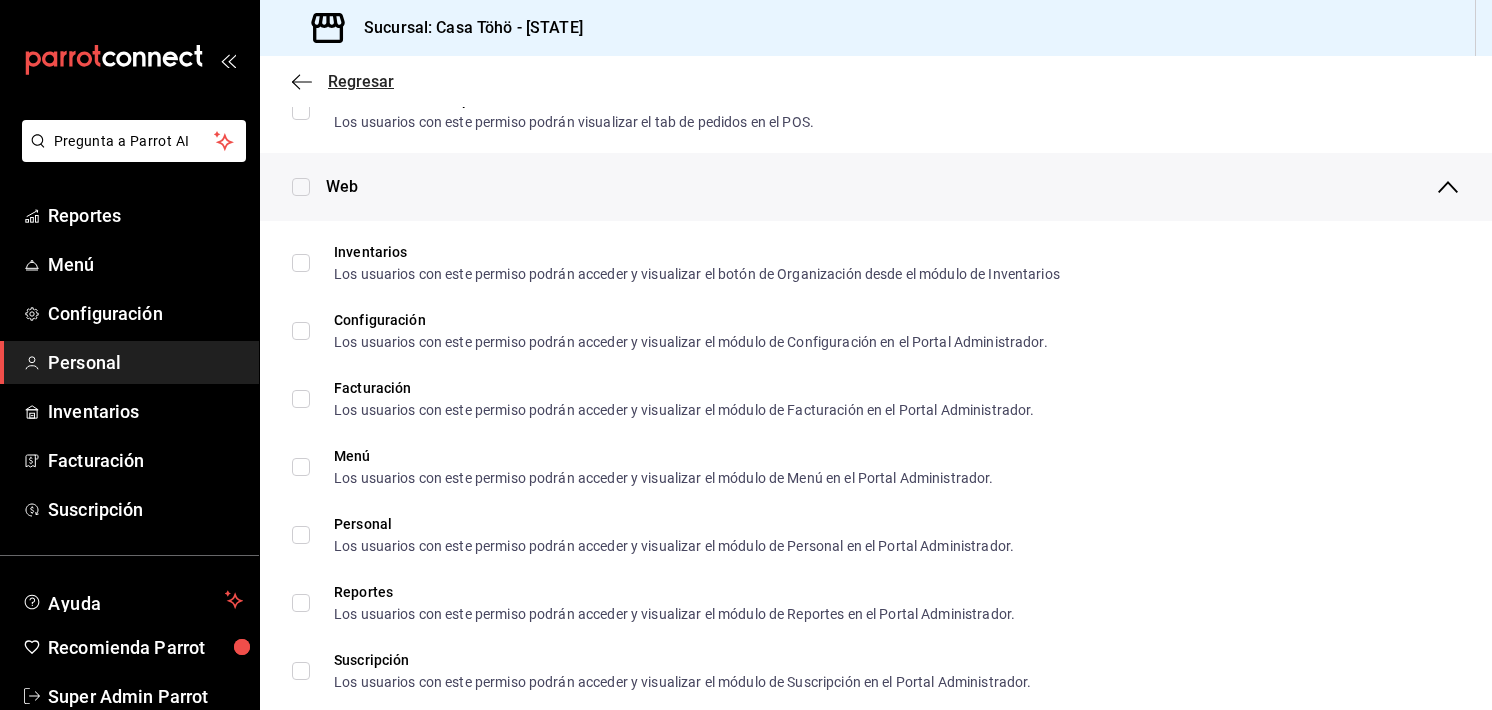 drag, startPoint x: 300, startPoint y: 64, endPoint x: 296, endPoint y: 78, distance: 14.56022 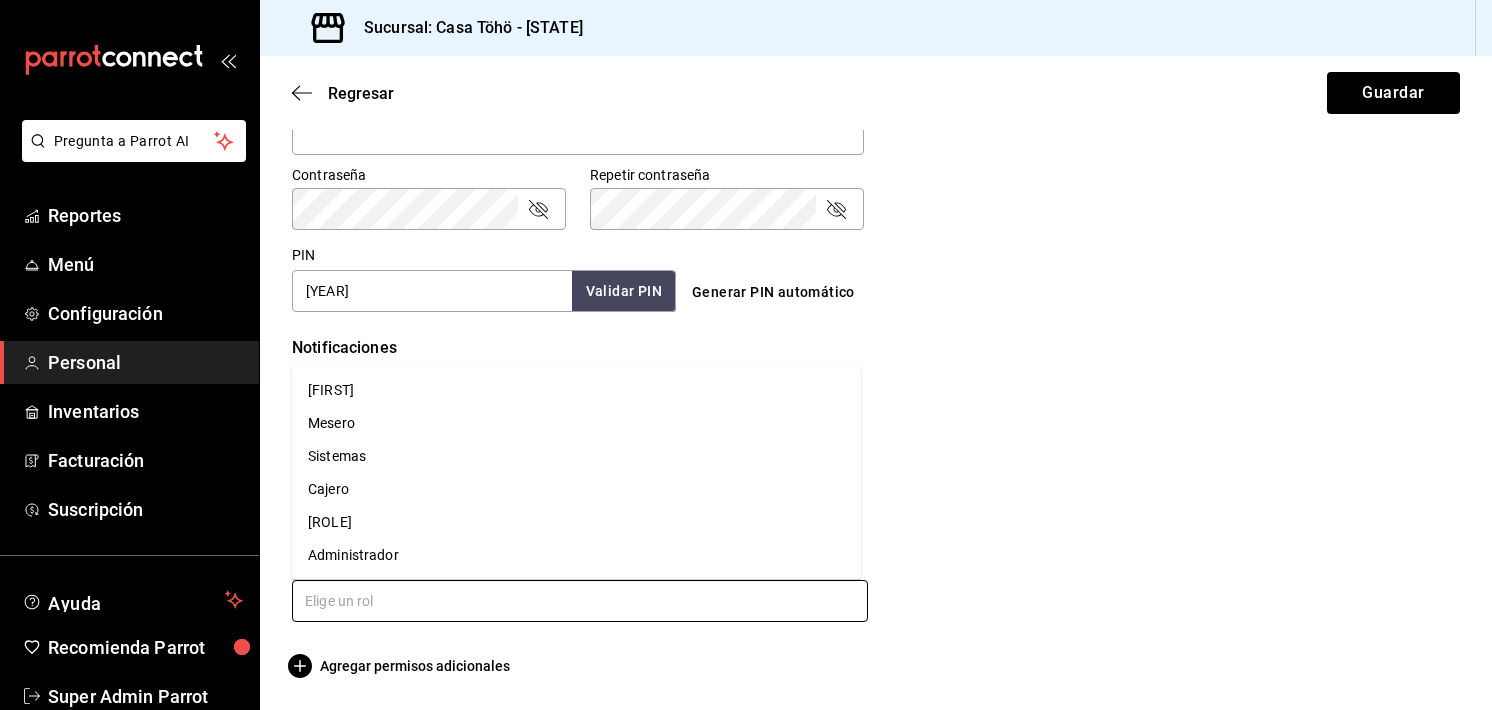 click at bounding box center [580, 601] 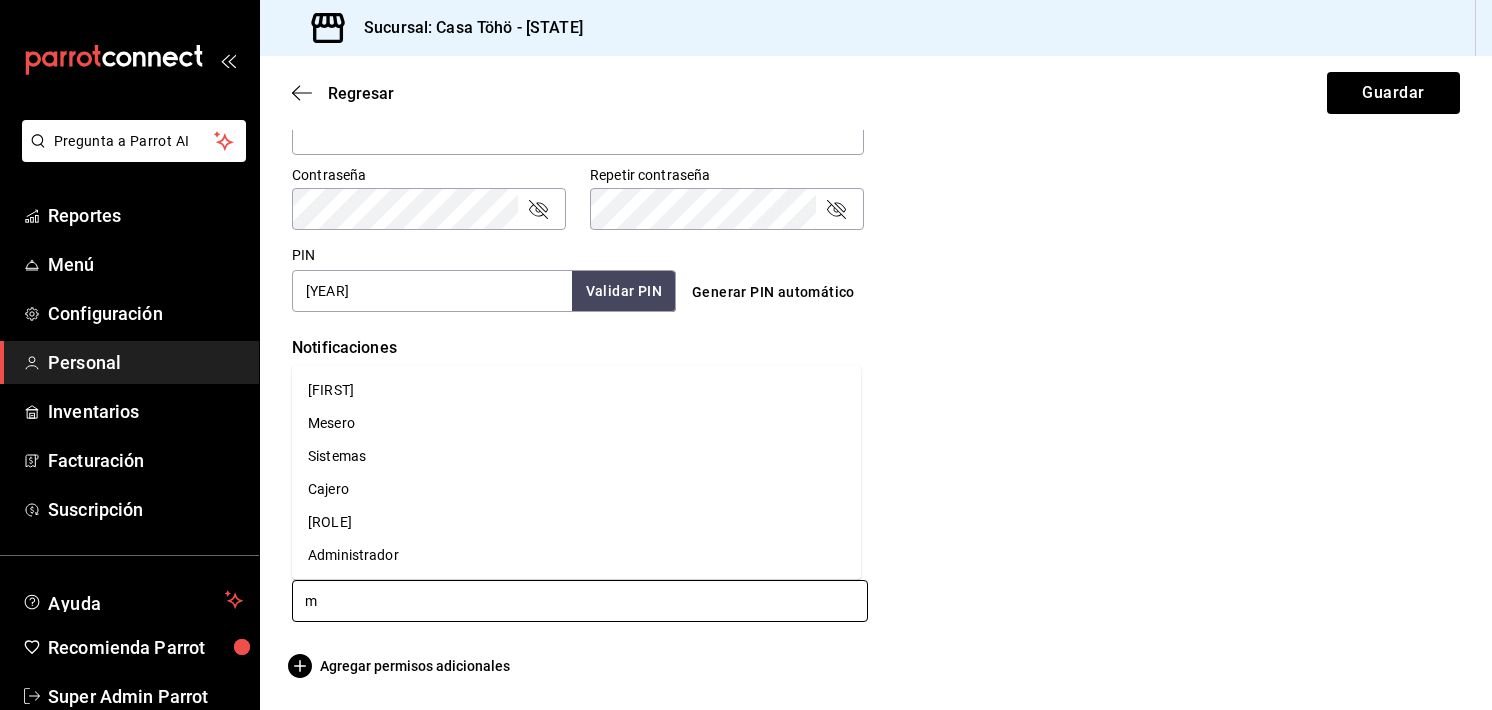 type on "me" 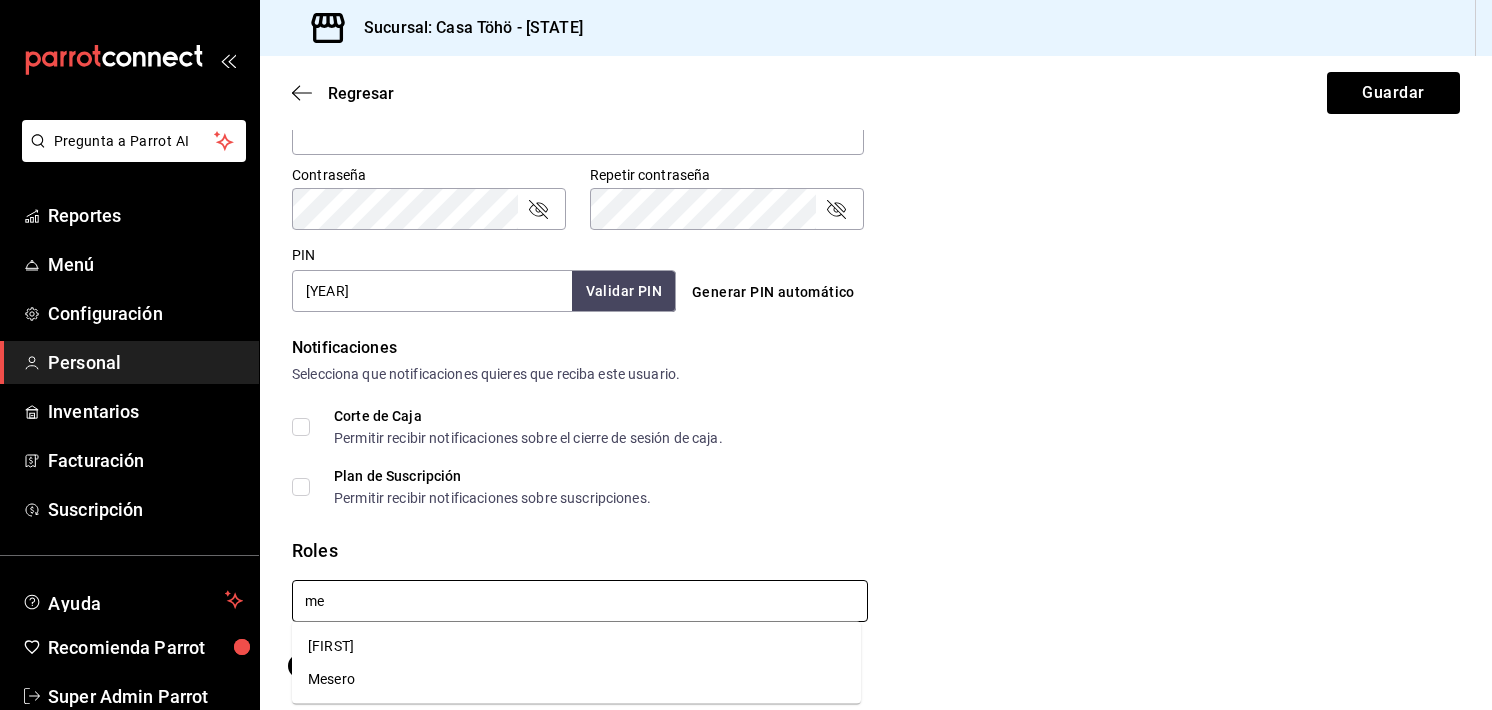 click on "Mesero" at bounding box center (576, 679) 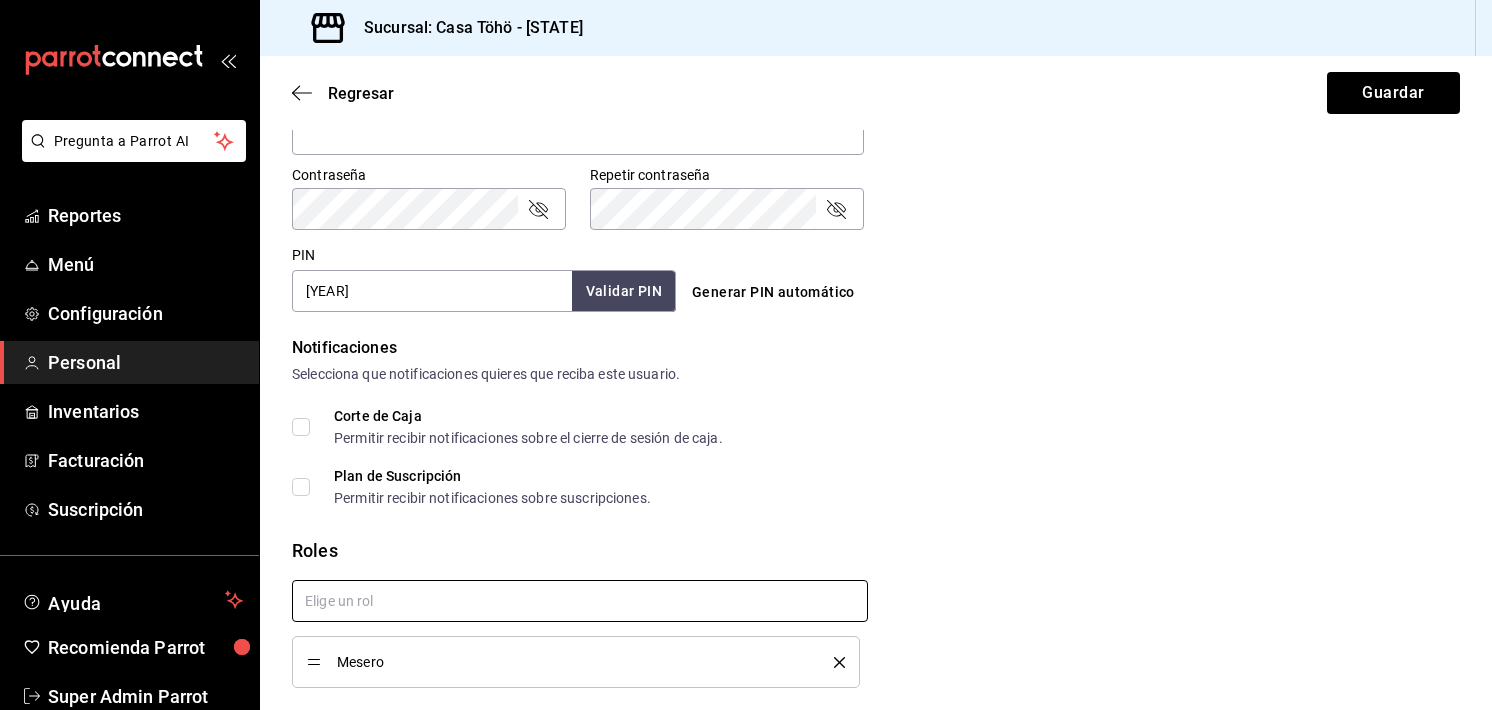 checkbox on "true" 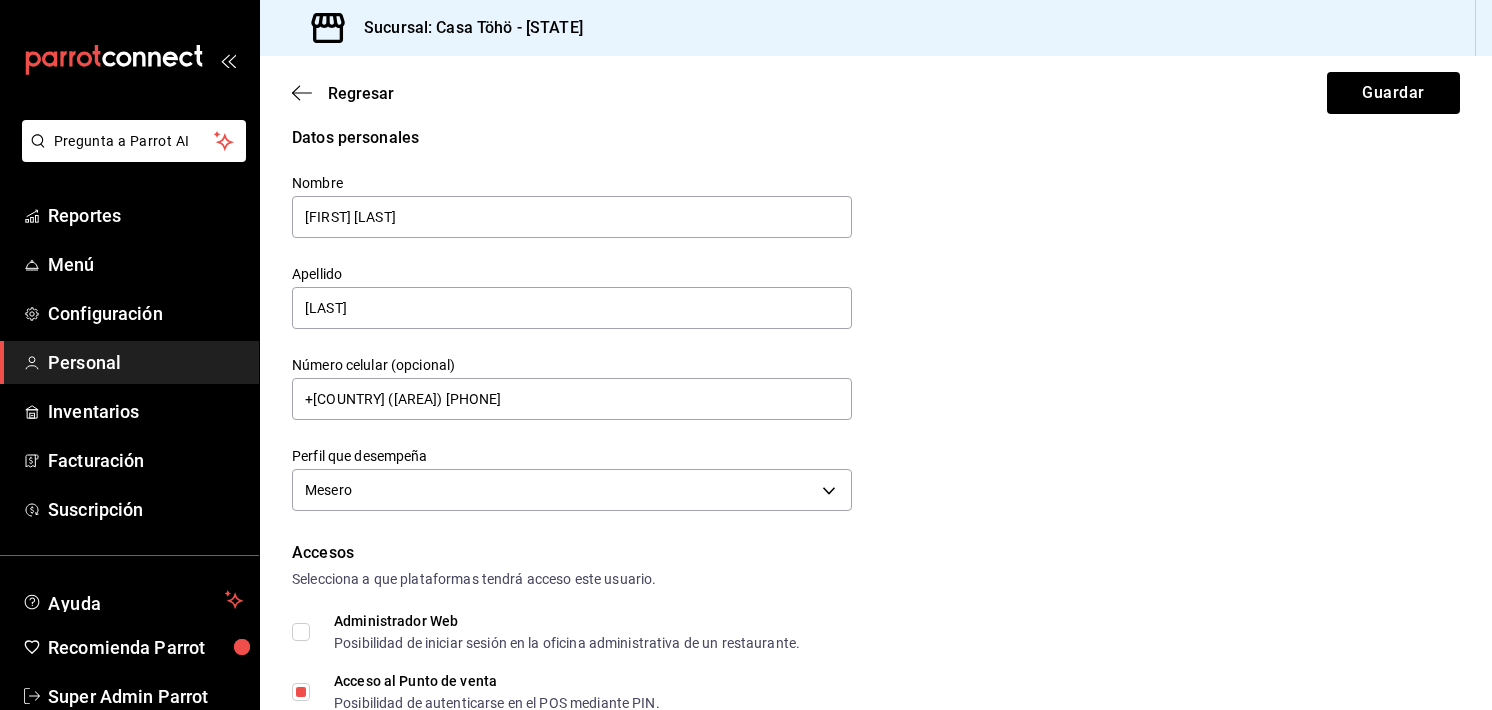 scroll, scrollTop: 0, scrollLeft: 0, axis: both 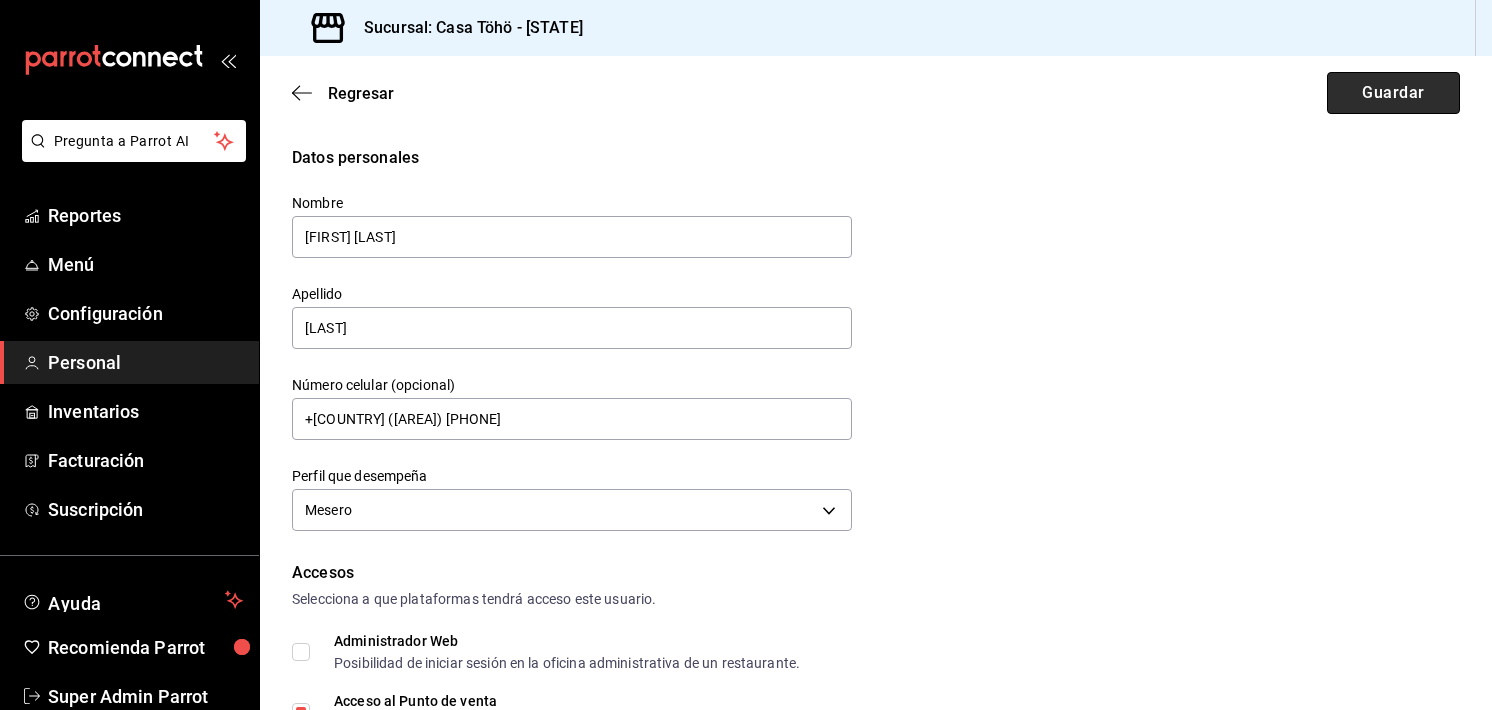 click on "Guardar" at bounding box center (1393, 93) 